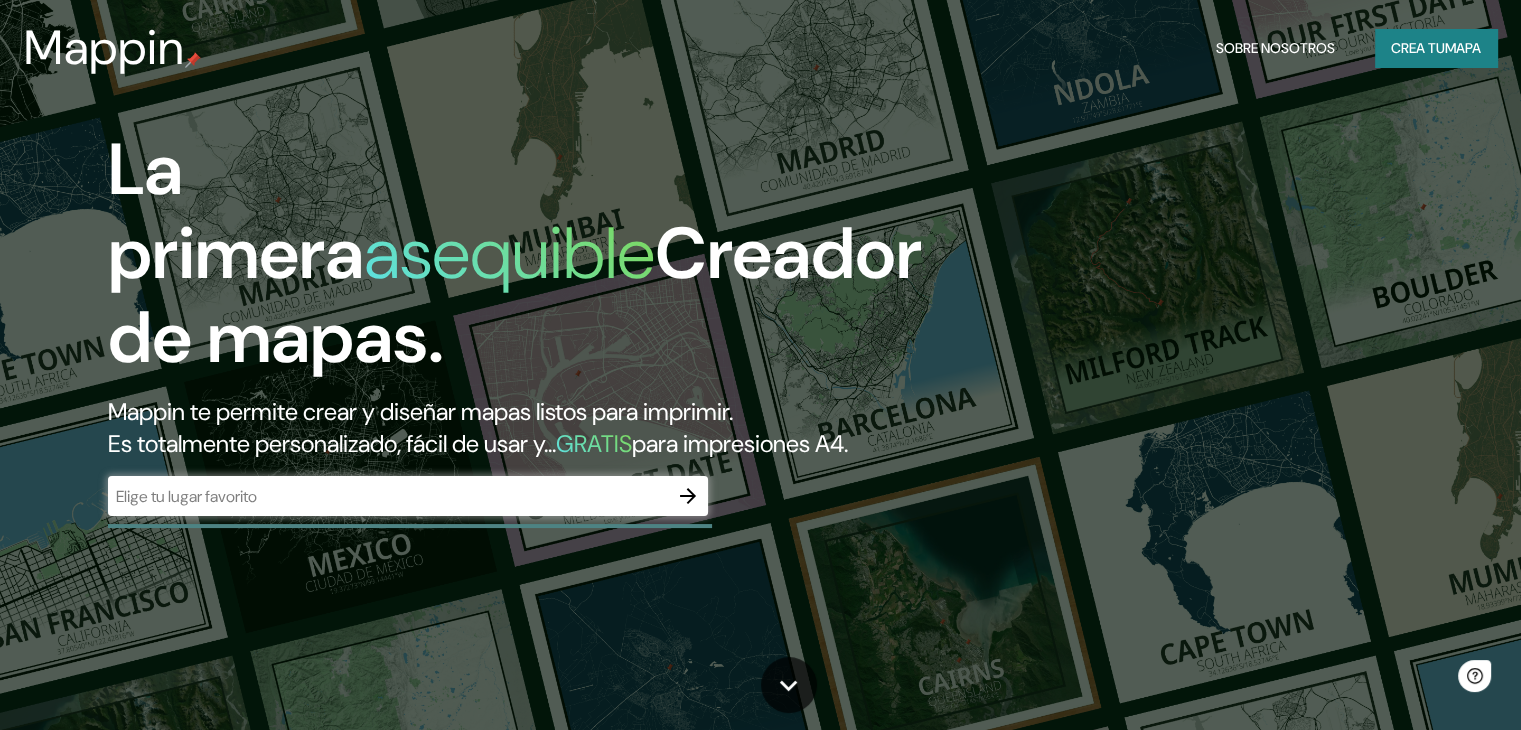 scroll, scrollTop: 0, scrollLeft: 0, axis: both 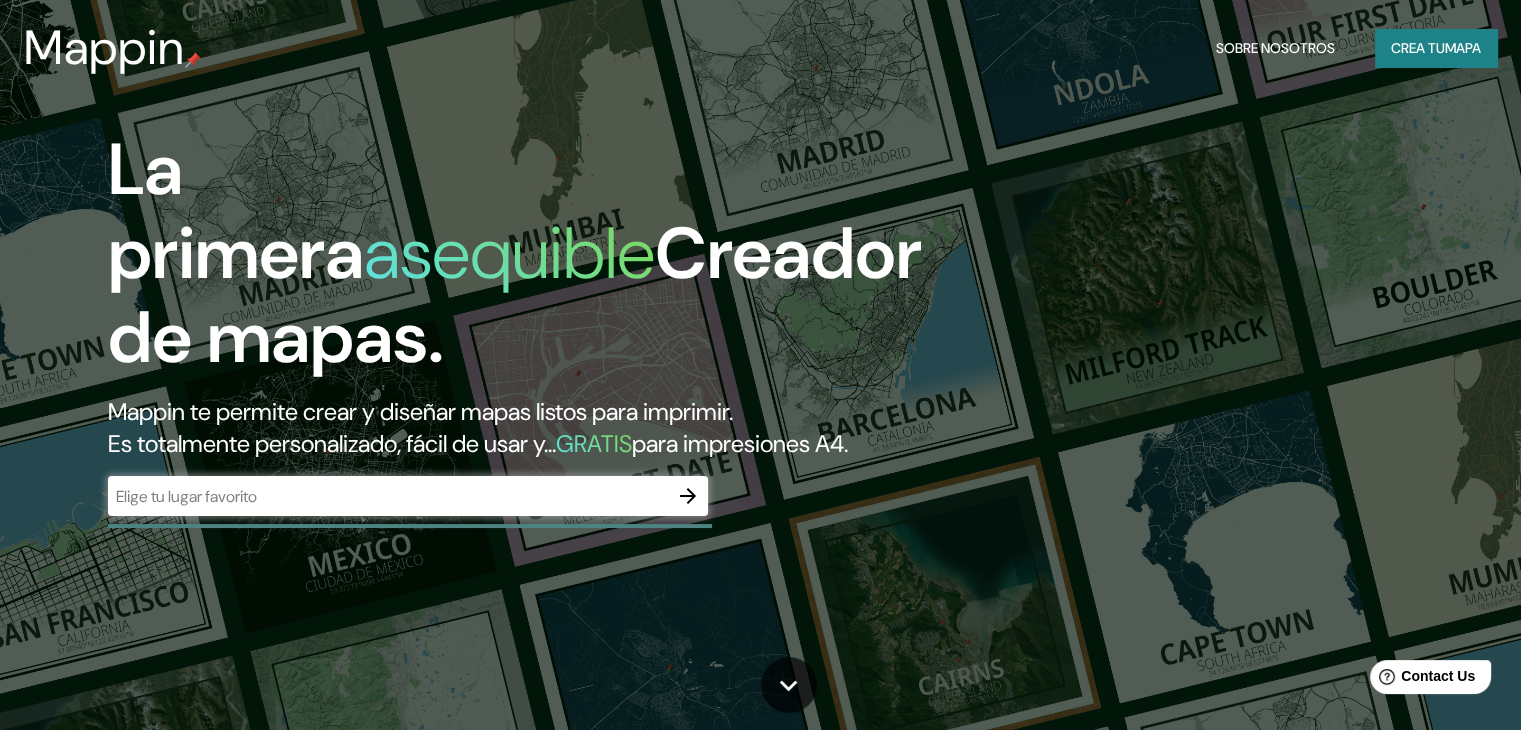 click on "Crea tu" at bounding box center (1418, 48) 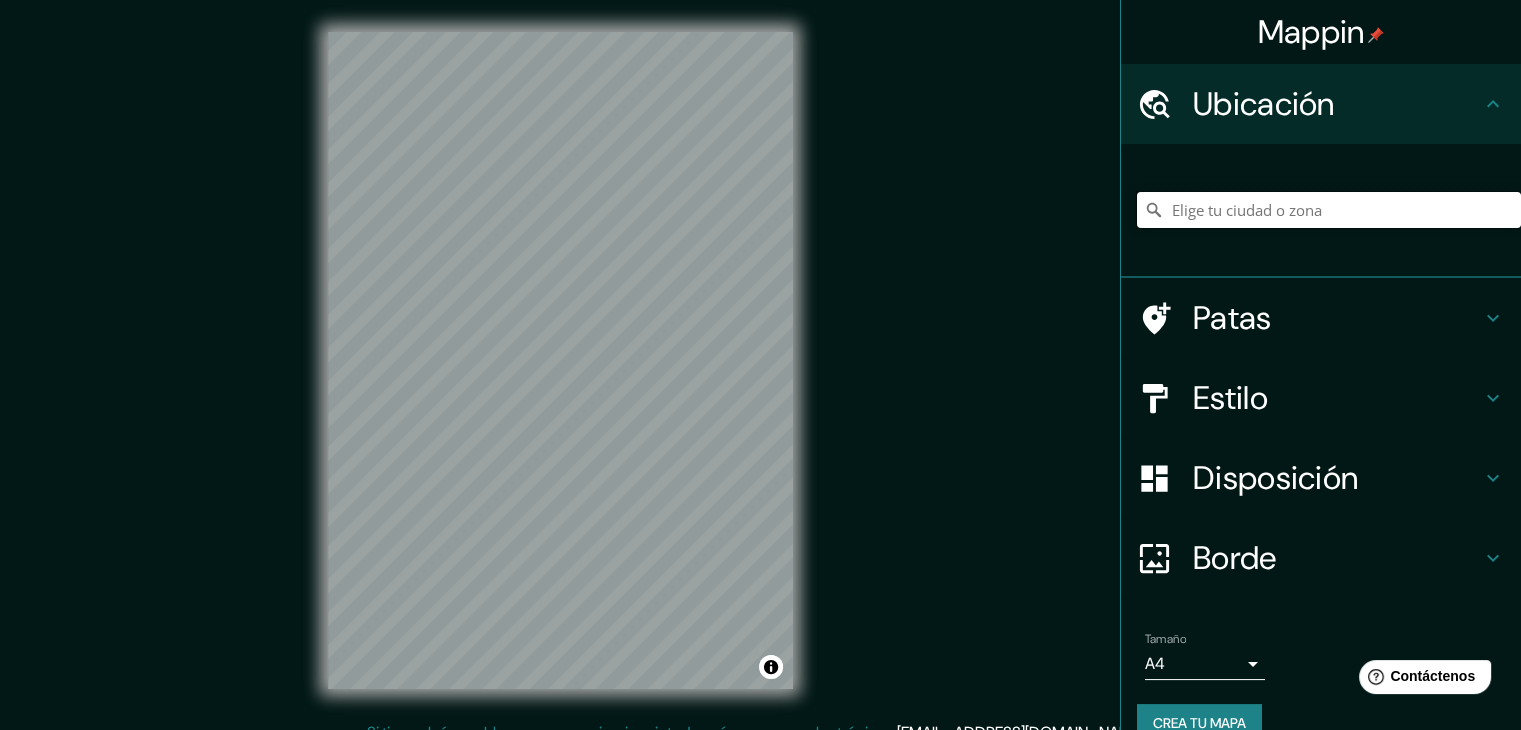 click at bounding box center (1329, 210) 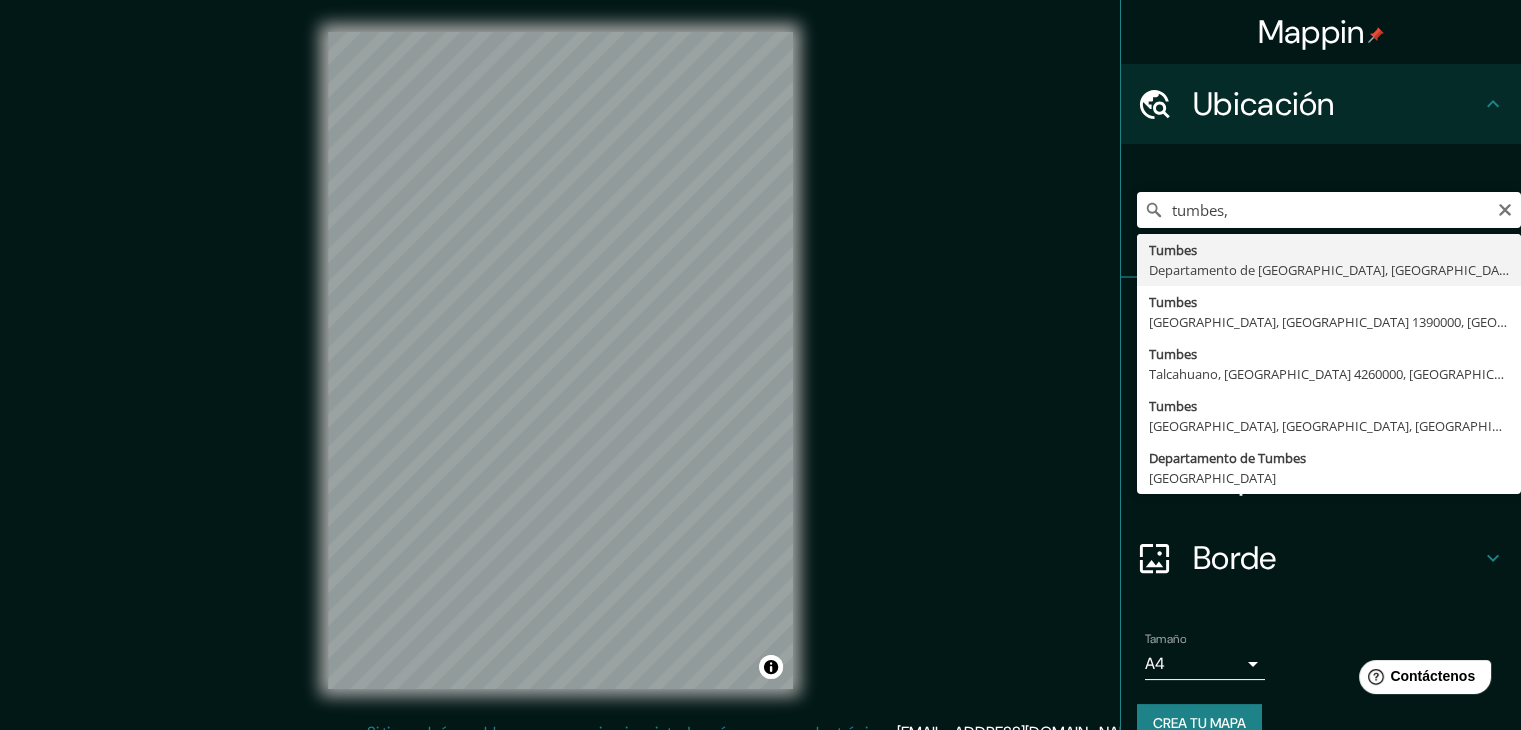 type on "Tumbes, [GEOGRAPHIC_DATA], [GEOGRAPHIC_DATA]" 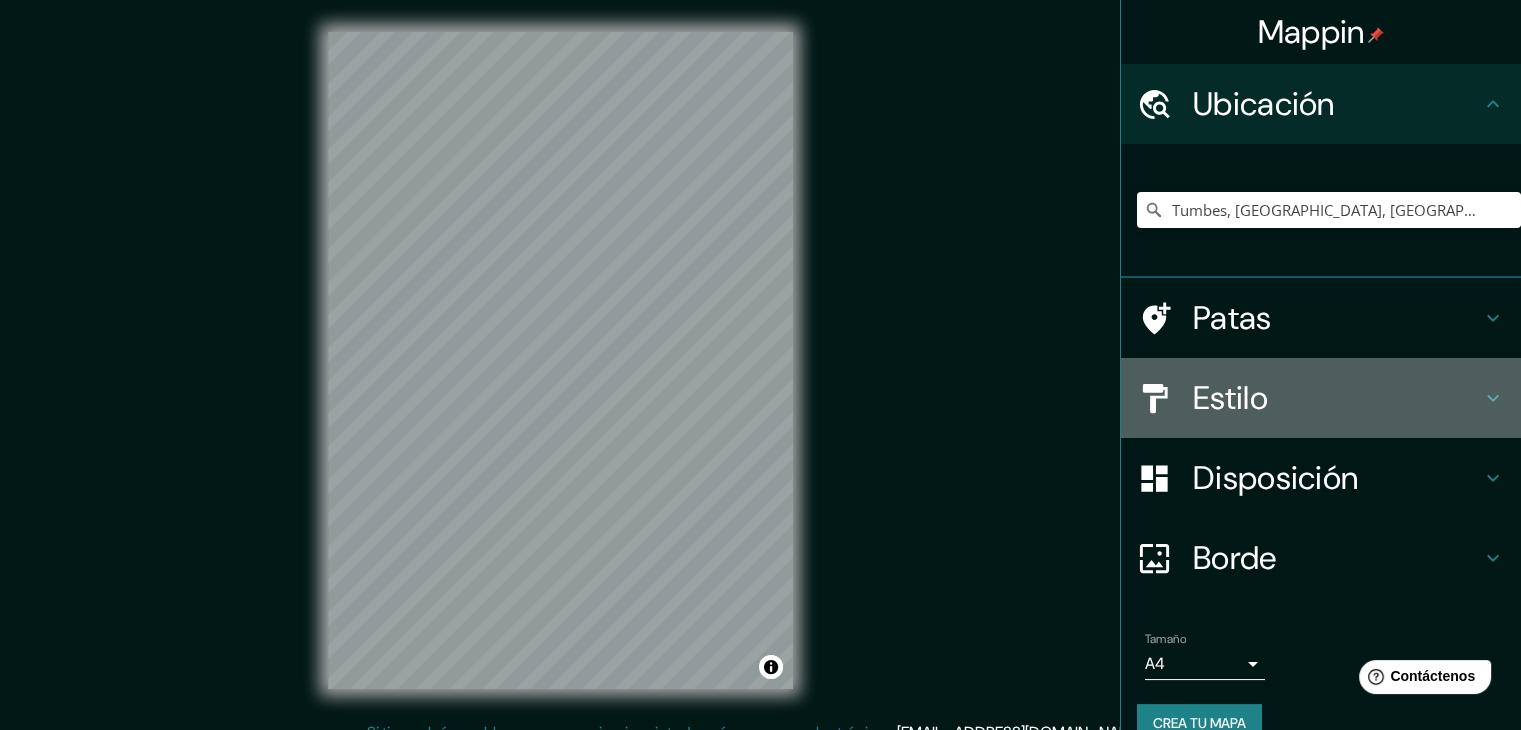 click on "Estilo" at bounding box center [1230, 398] 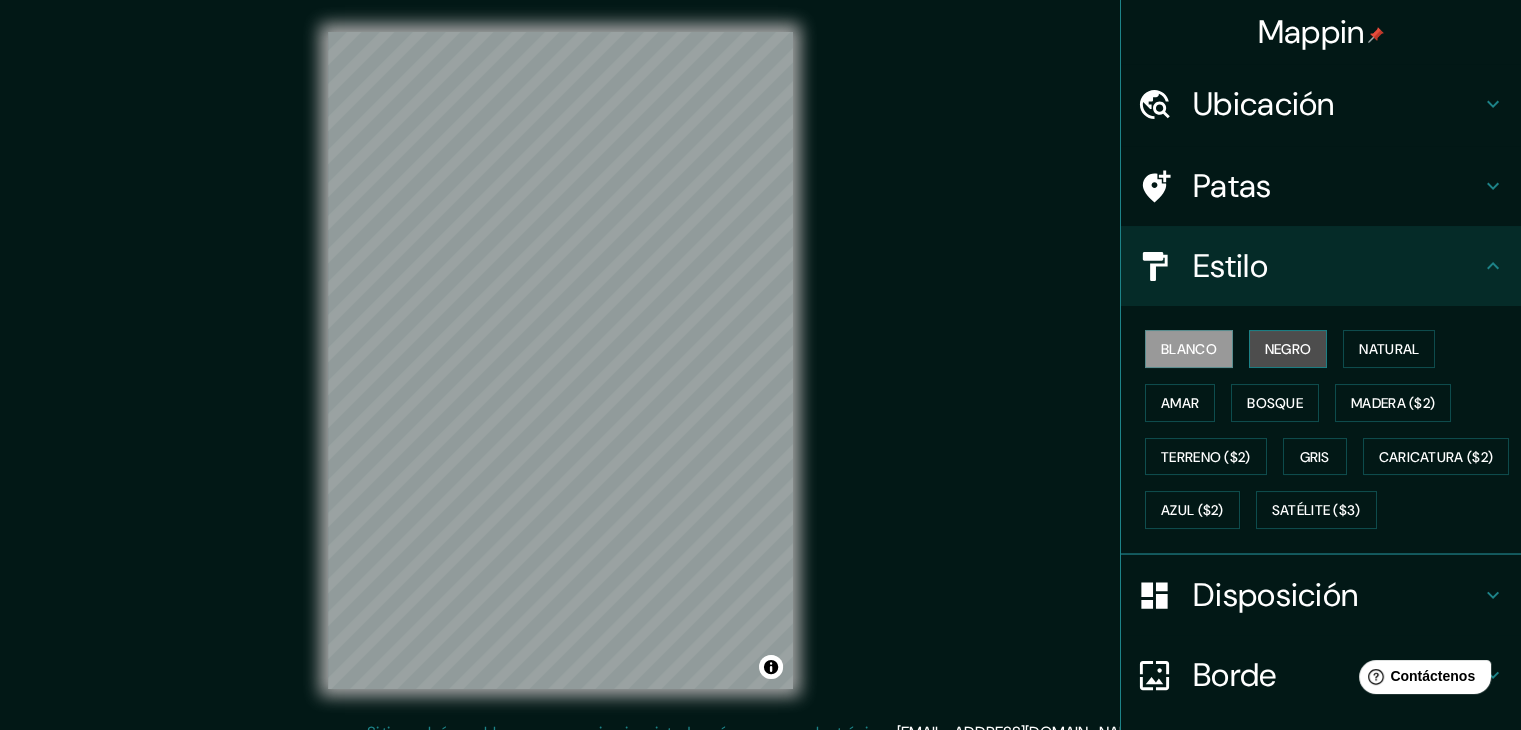 click on "Negro" at bounding box center [1288, 349] 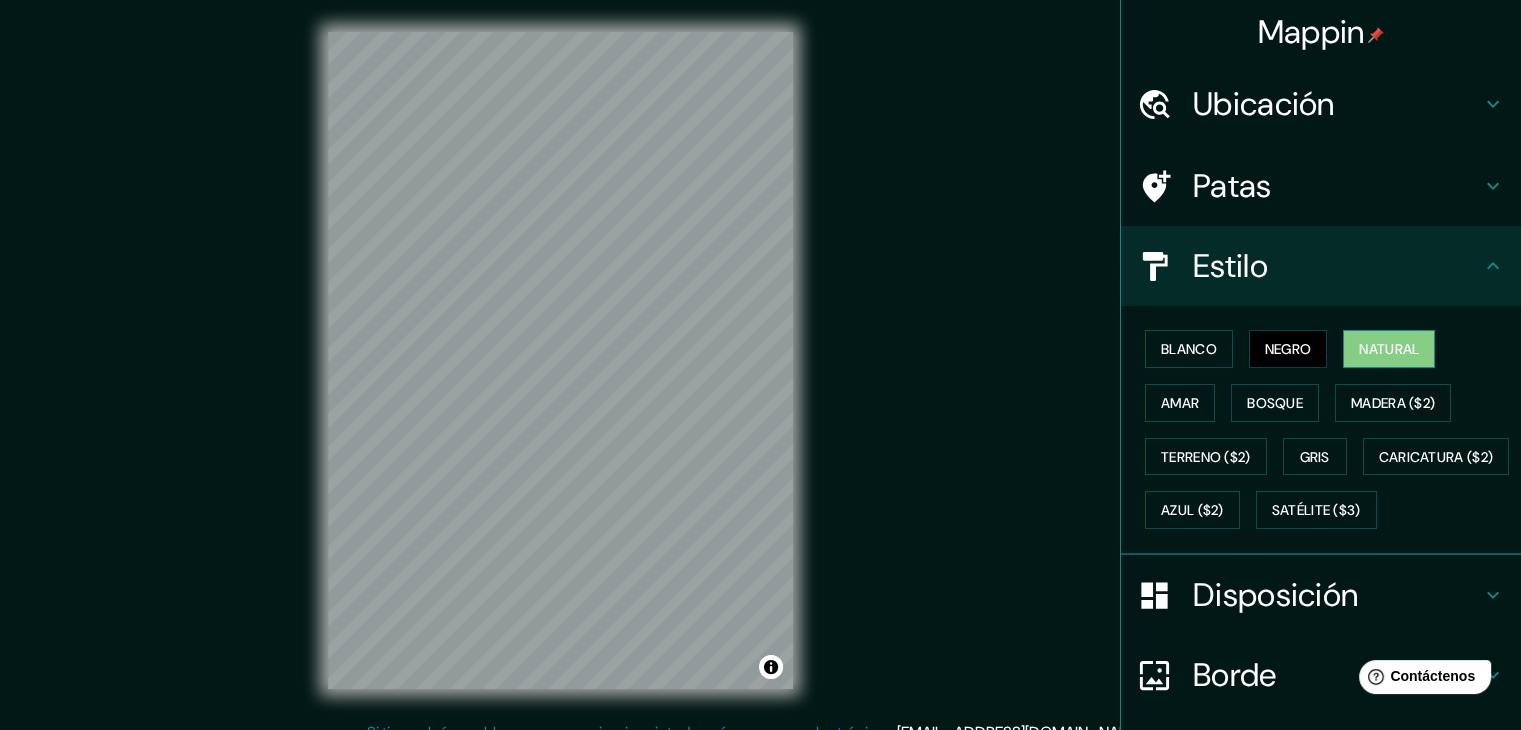 click on "Natural" at bounding box center [1389, 349] 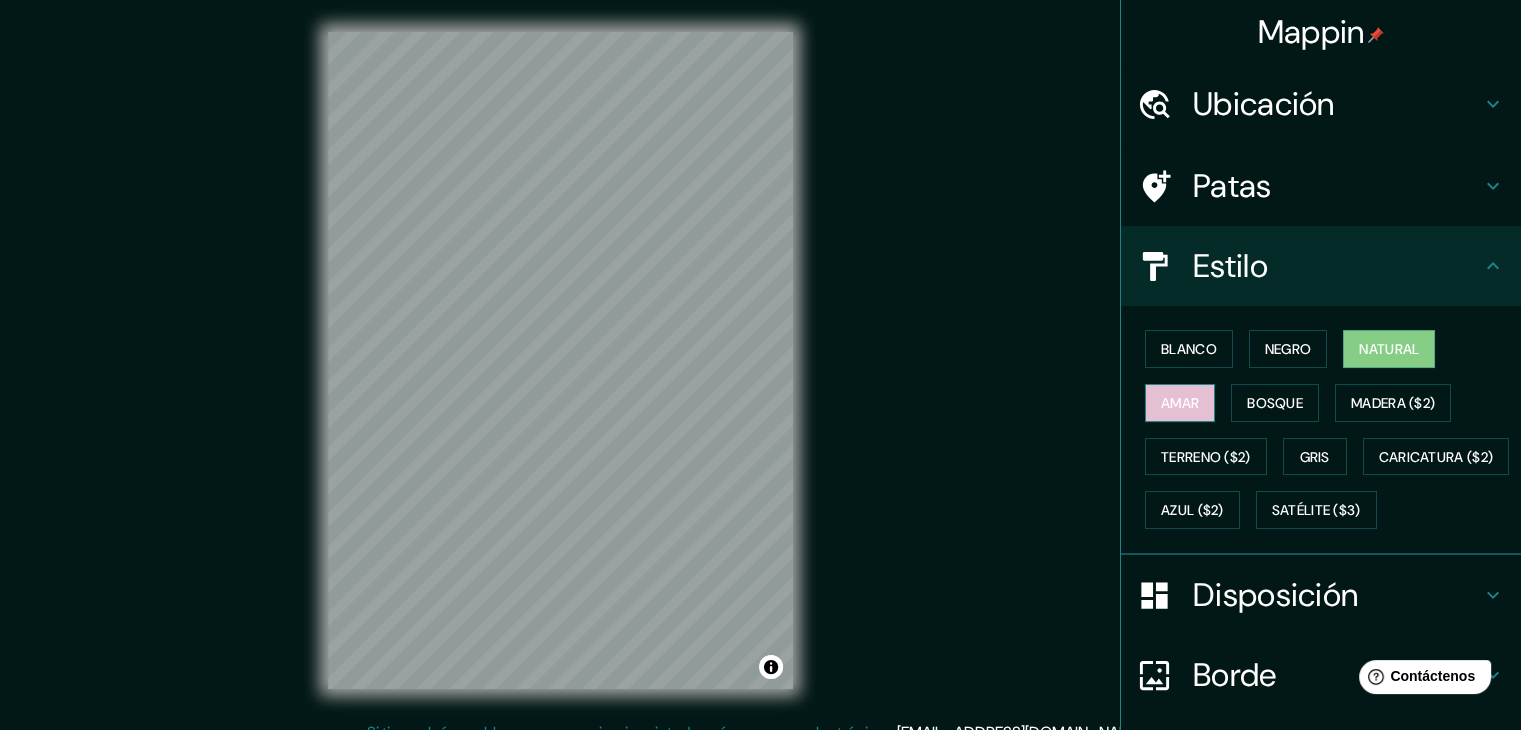 click on "Amar" at bounding box center (1180, 403) 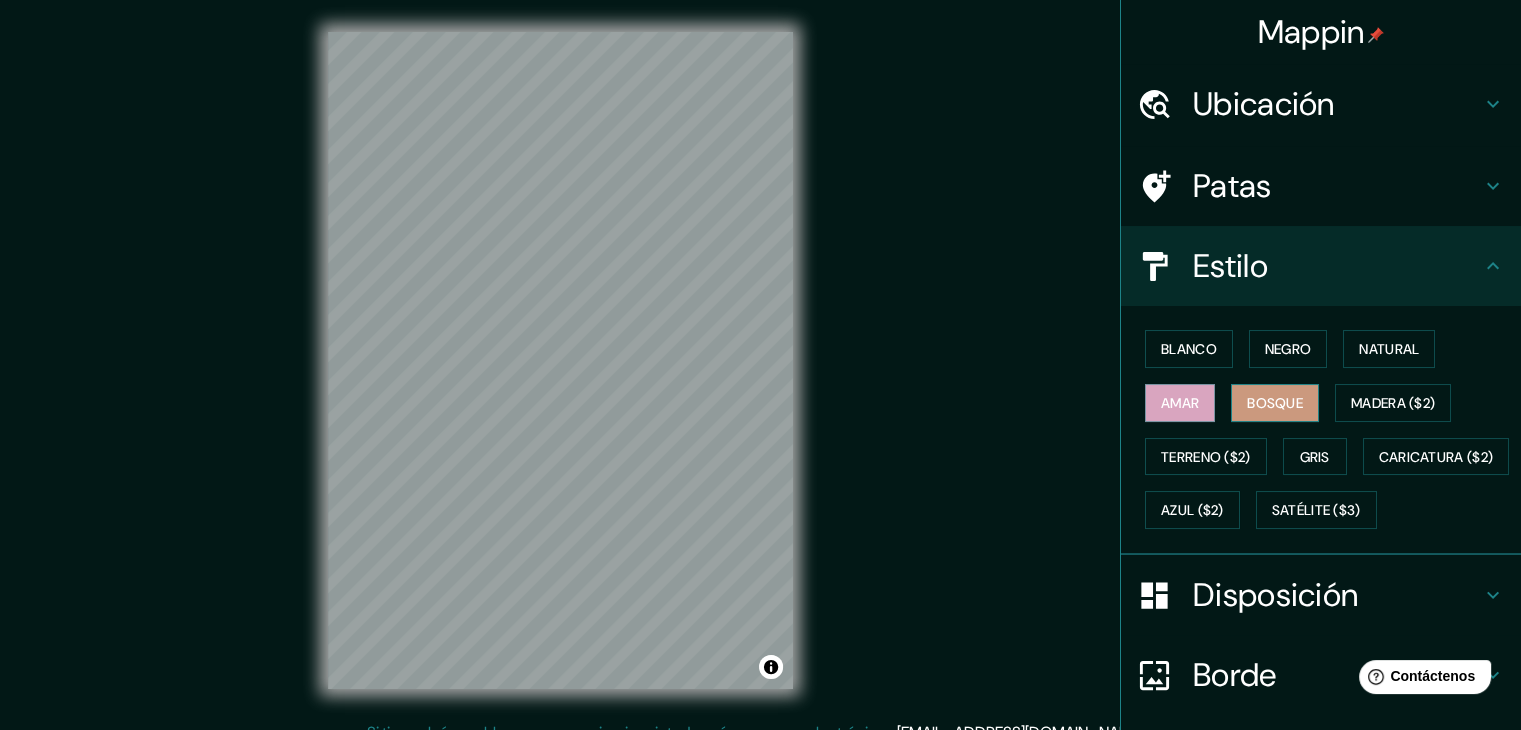 click on "Bosque" at bounding box center [1275, 403] 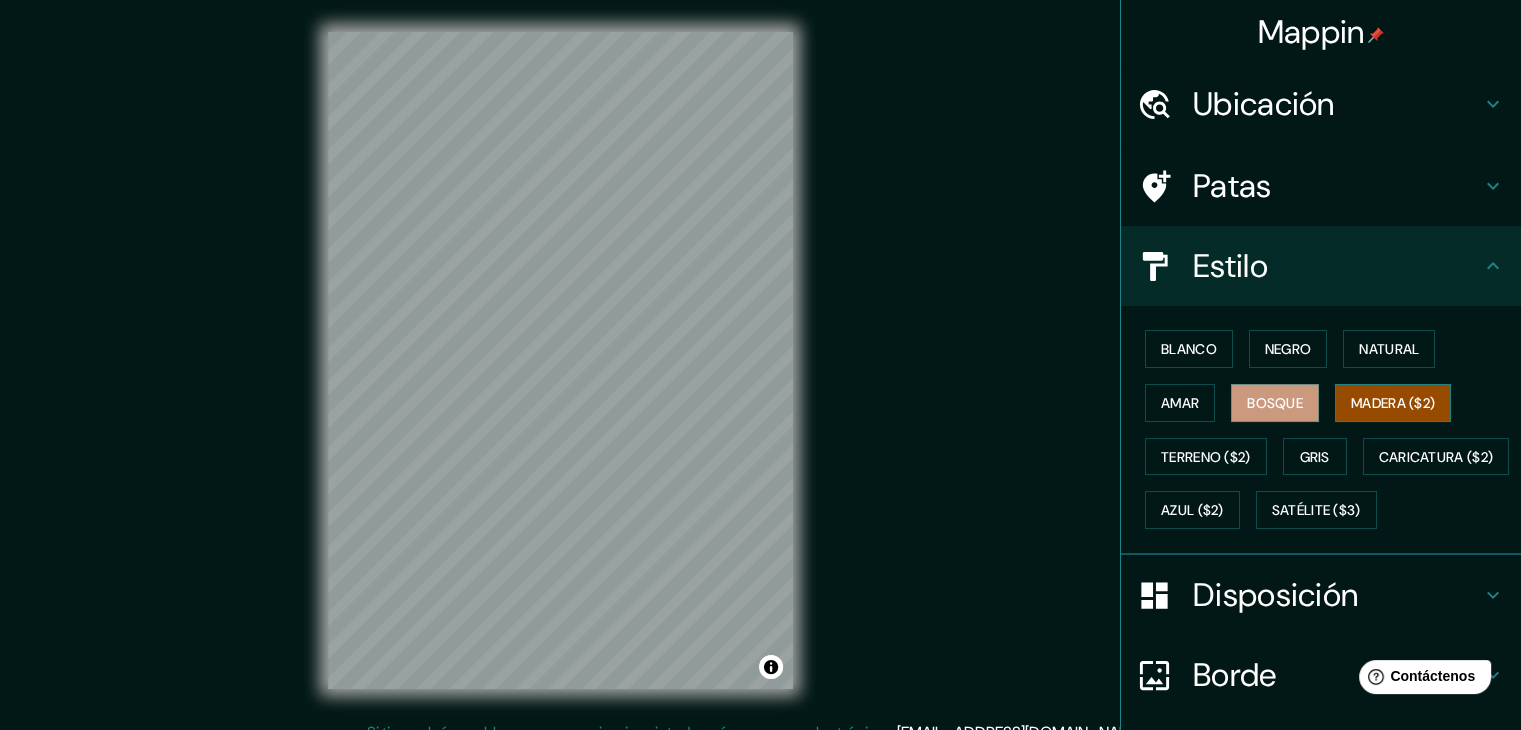 click on "Madera ($2)" at bounding box center (1393, 403) 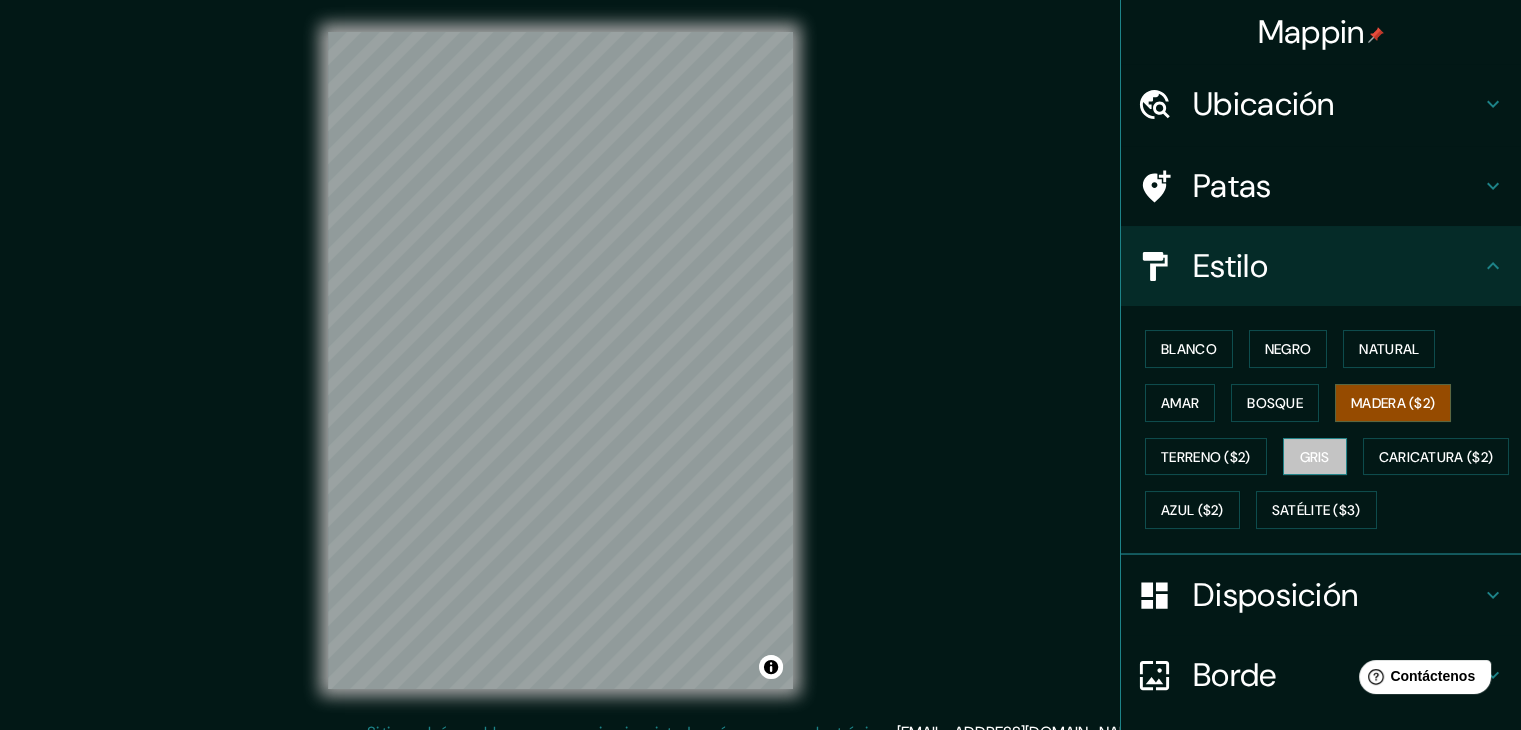 click on "Gris" at bounding box center [1315, 457] 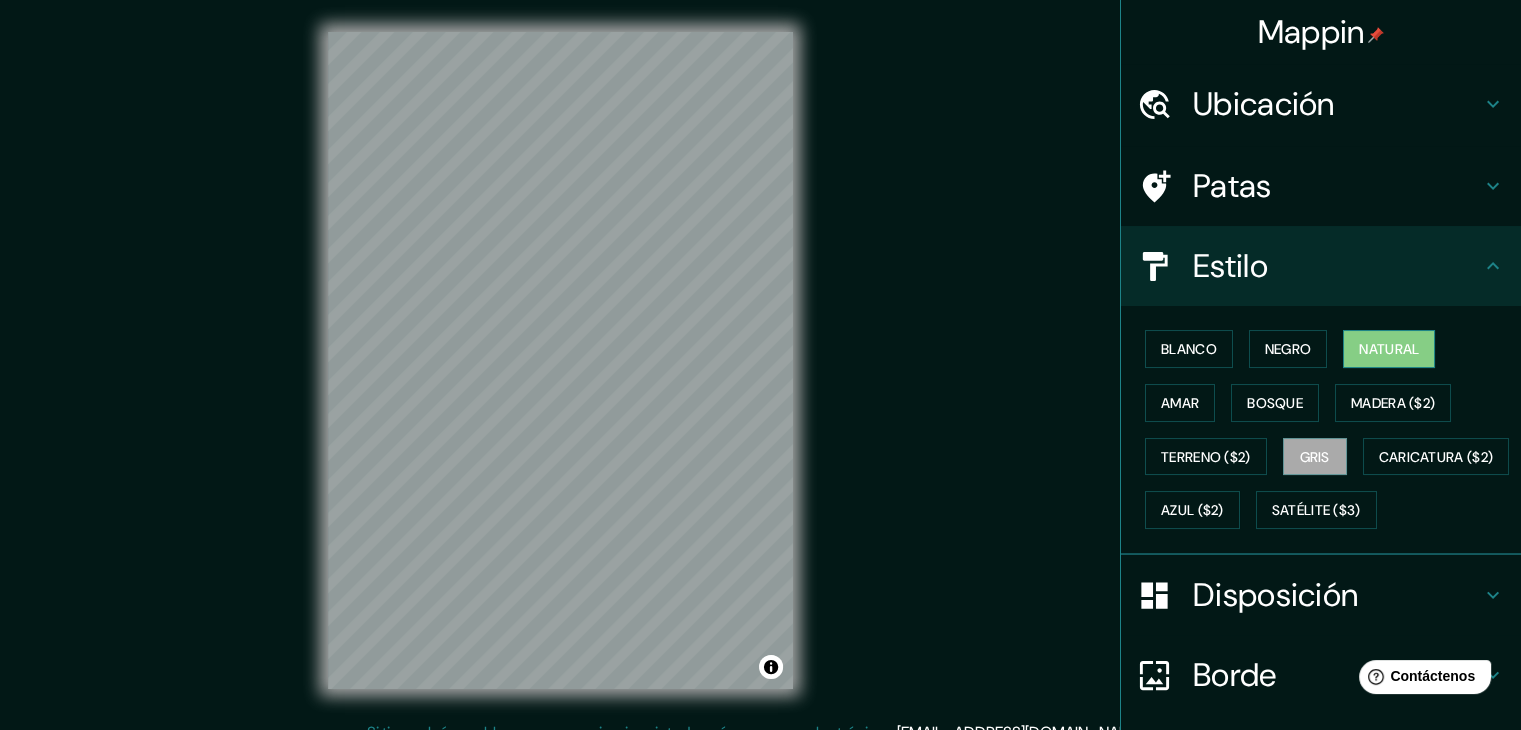 click on "Natural" at bounding box center (1389, 349) 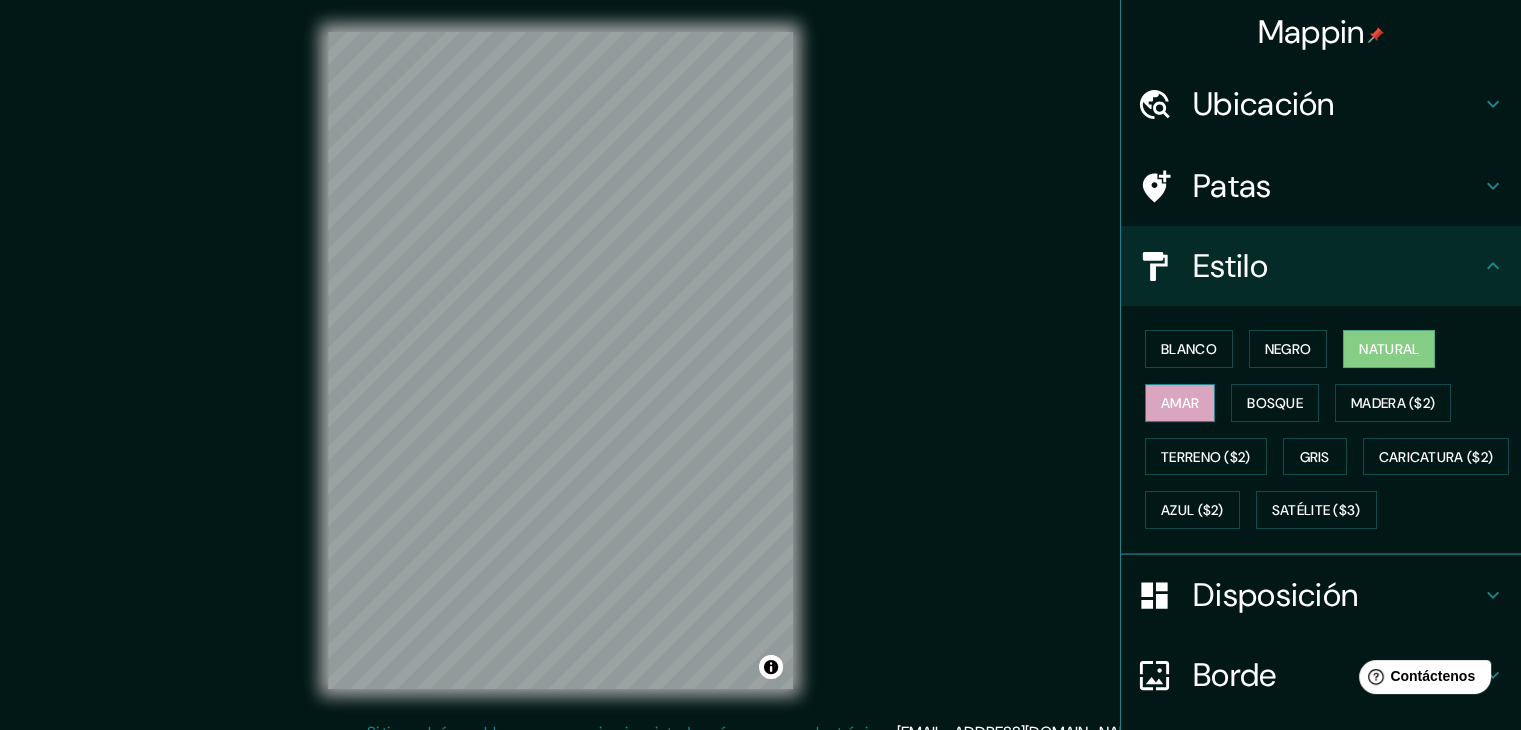 click on "Amar" at bounding box center (1180, 403) 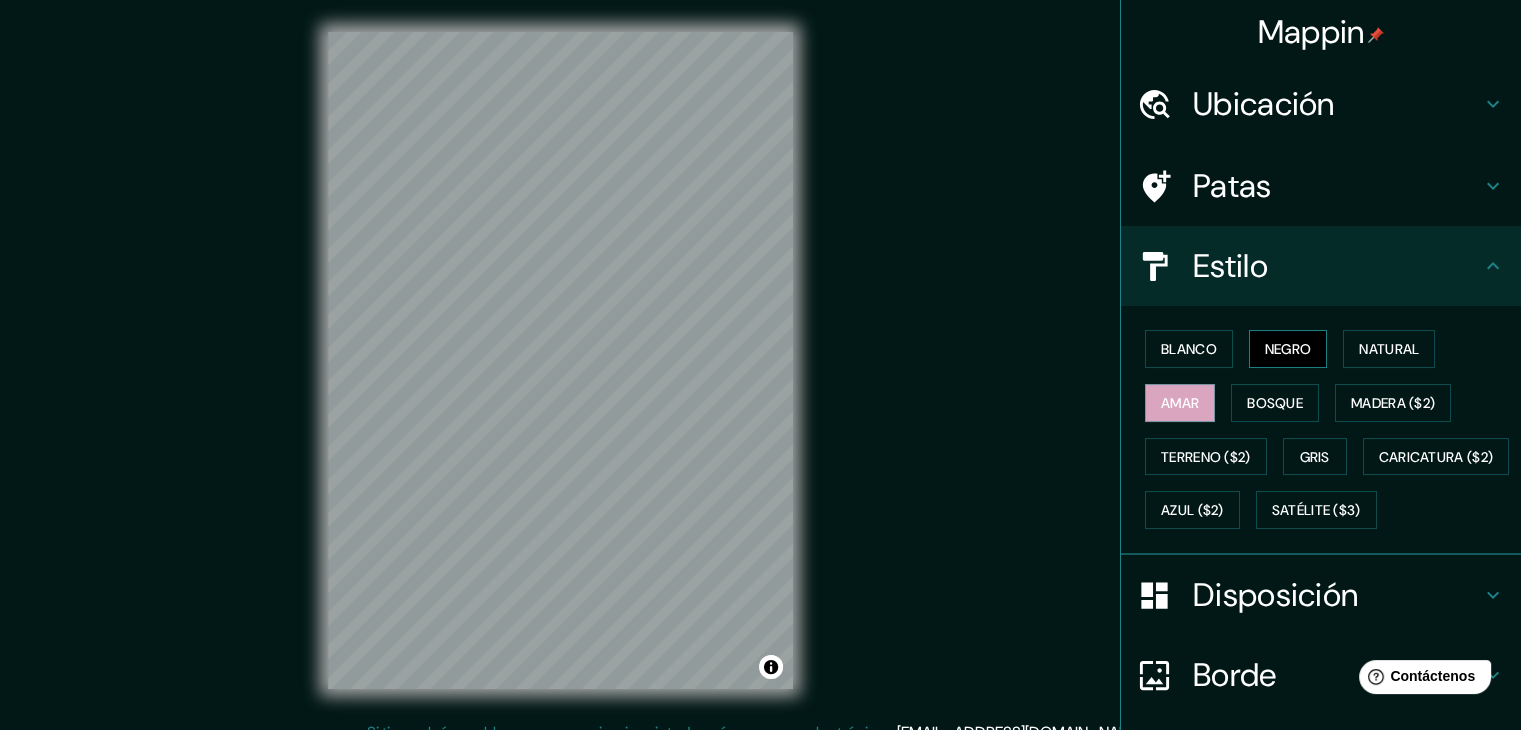 click on "Negro" at bounding box center (1288, 349) 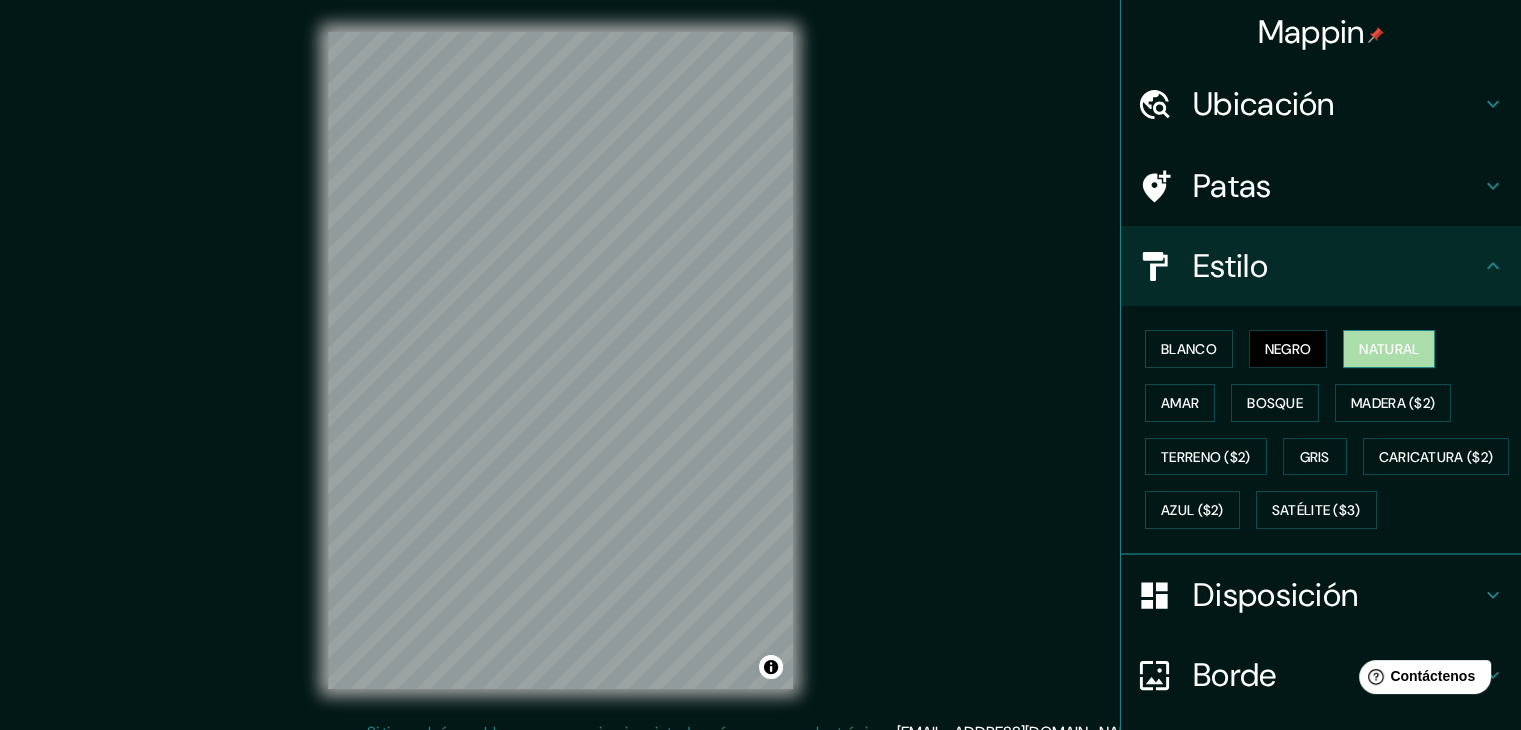 click on "Natural" at bounding box center [1389, 349] 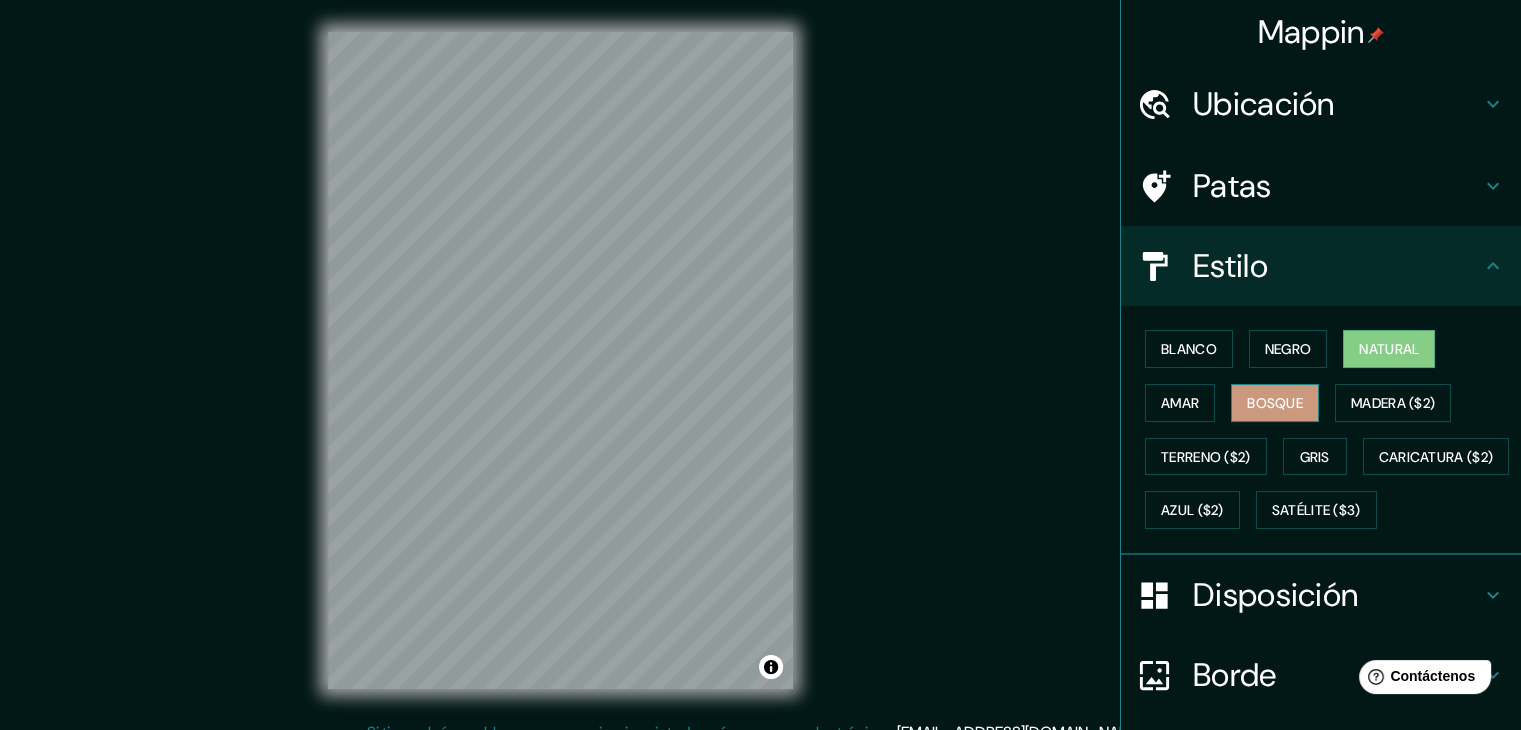 click on "Bosque" at bounding box center (1275, 403) 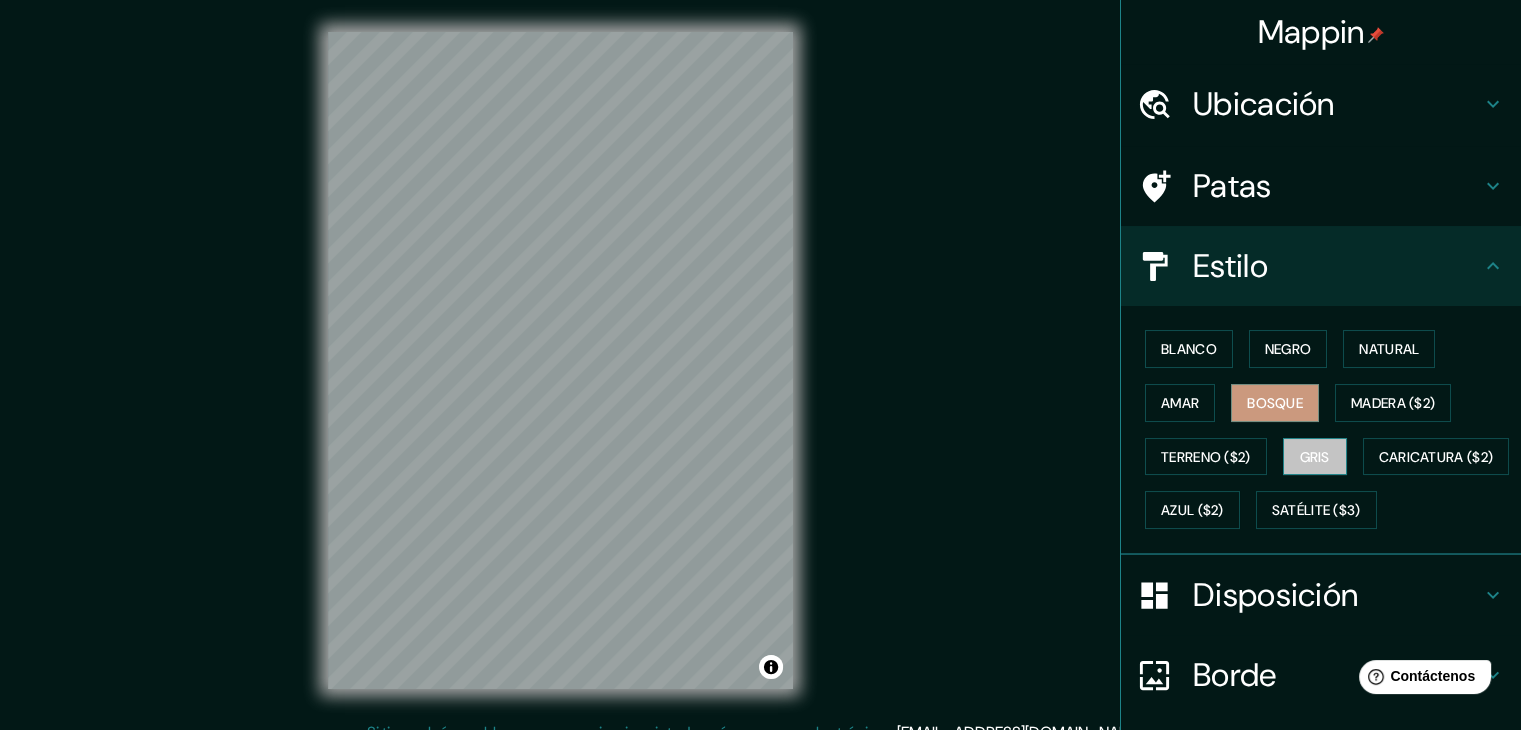 click on "Gris" at bounding box center (1315, 457) 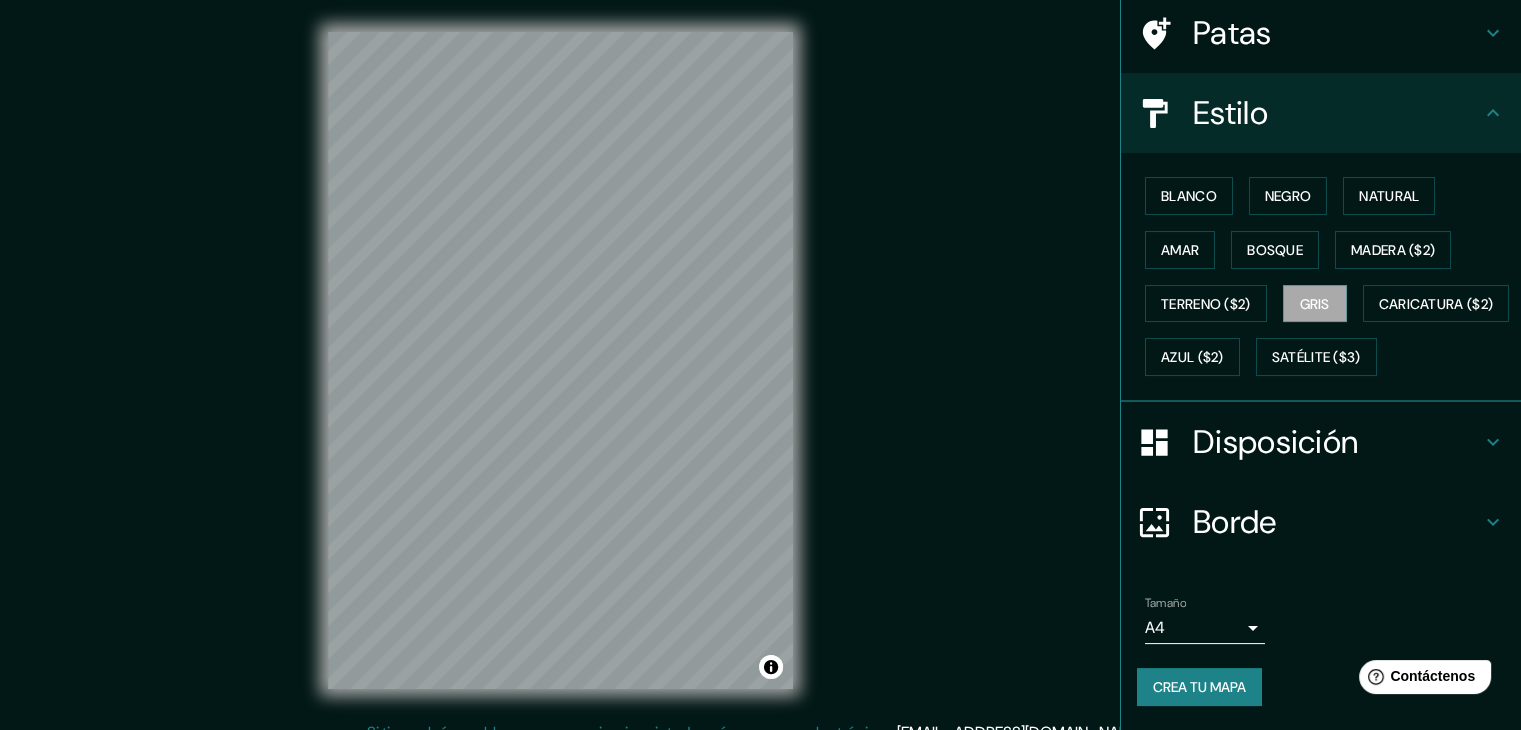 scroll, scrollTop: 200, scrollLeft: 0, axis: vertical 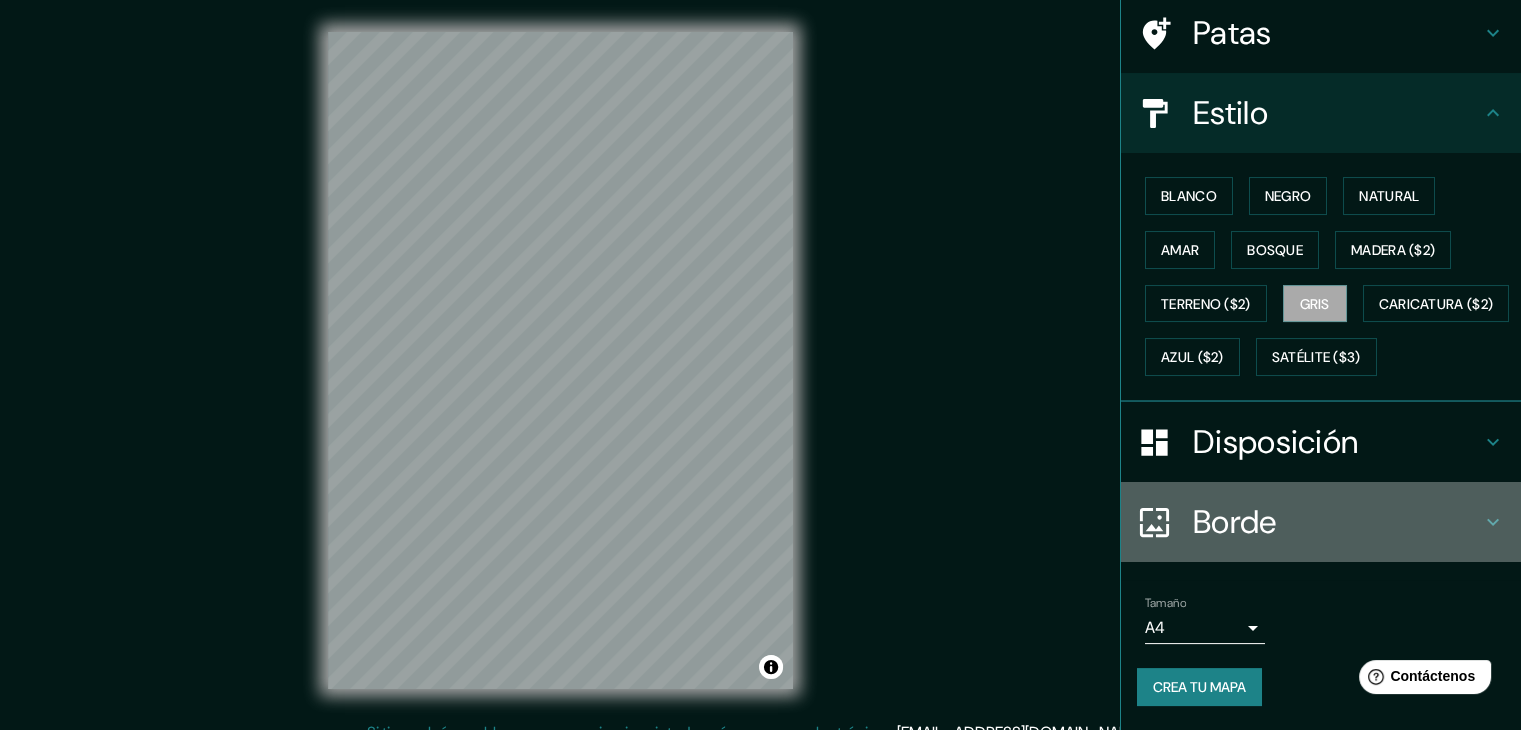 click on "Borde" at bounding box center (1235, 522) 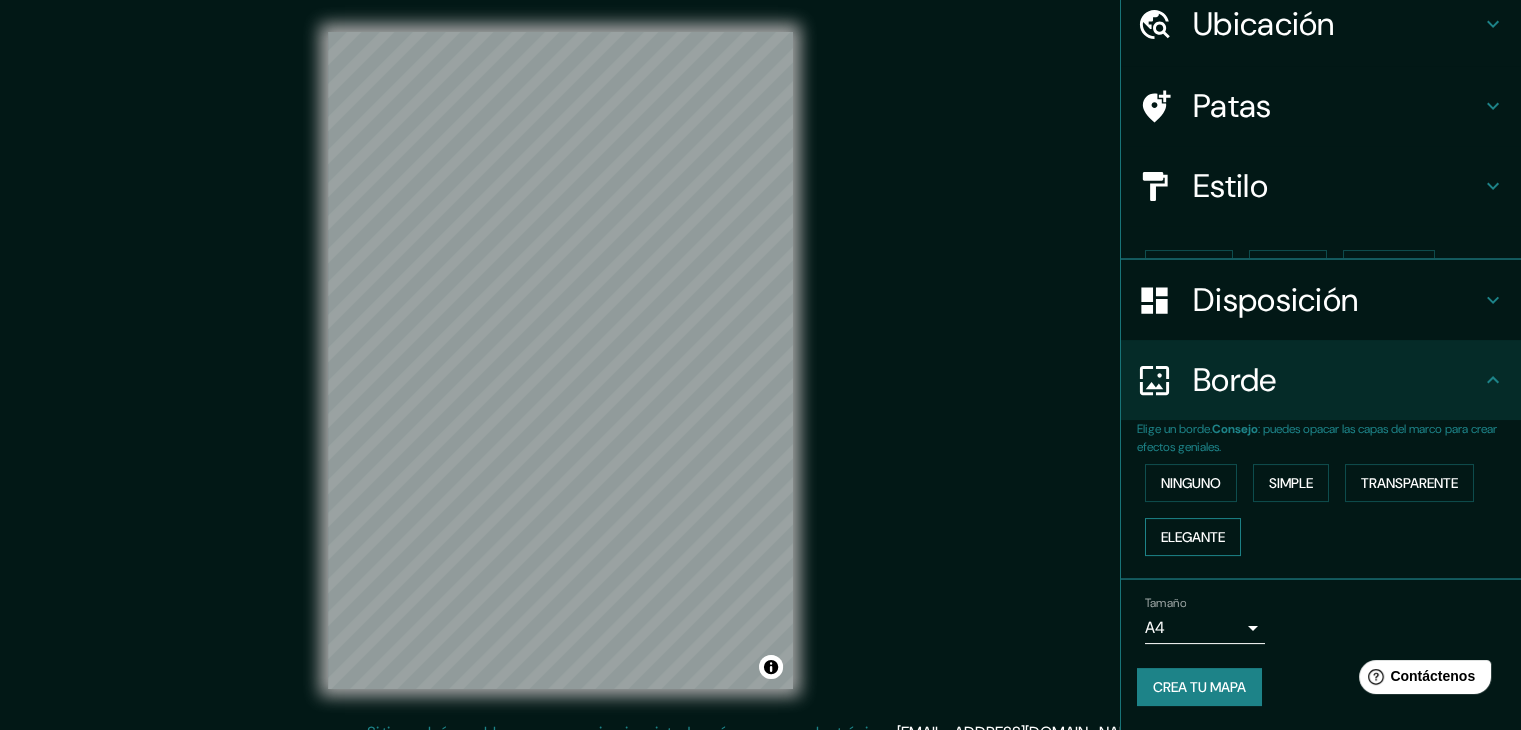scroll, scrollTop: 45, scrollLeft: 0, axis: vertical 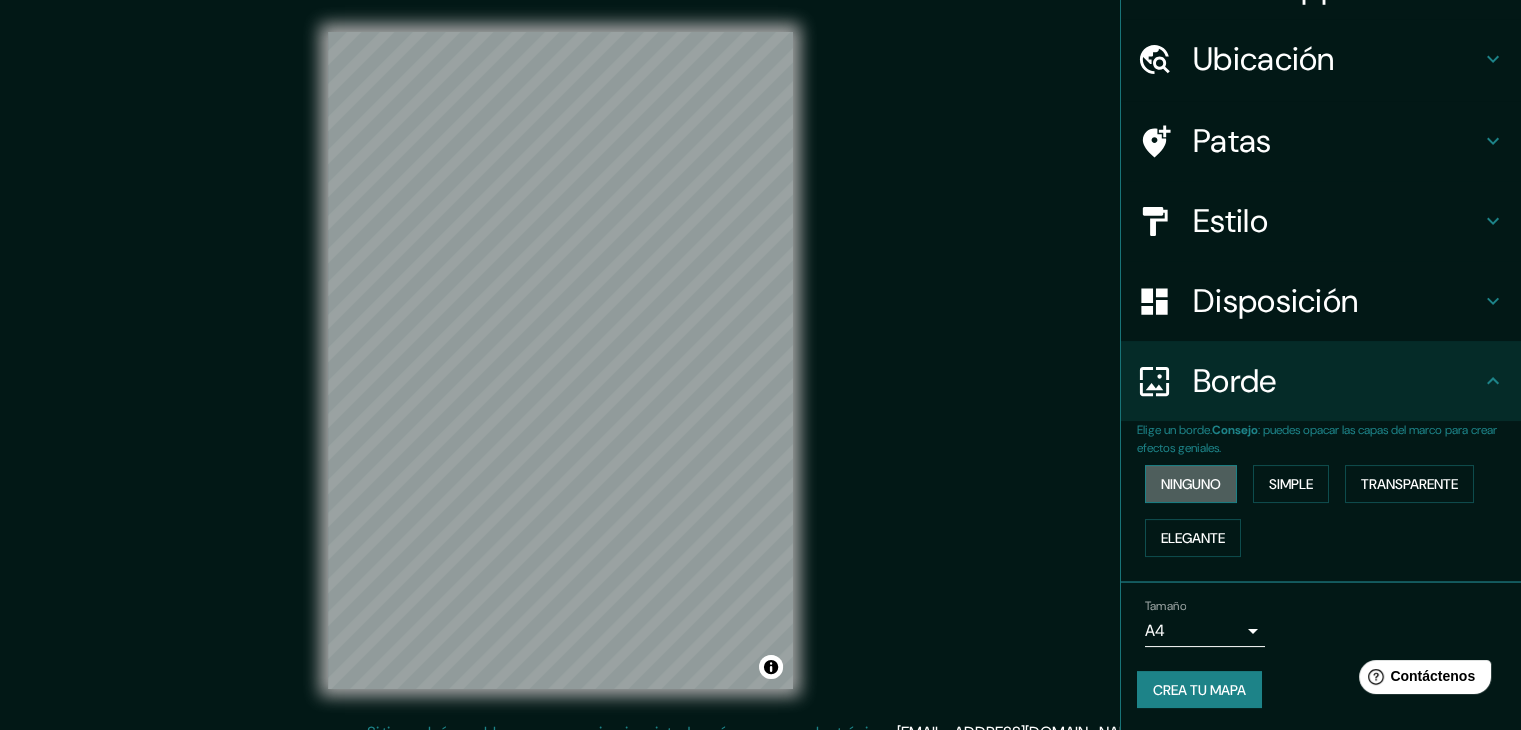 click on "Ninguno" at bounding box center (1191, 484) 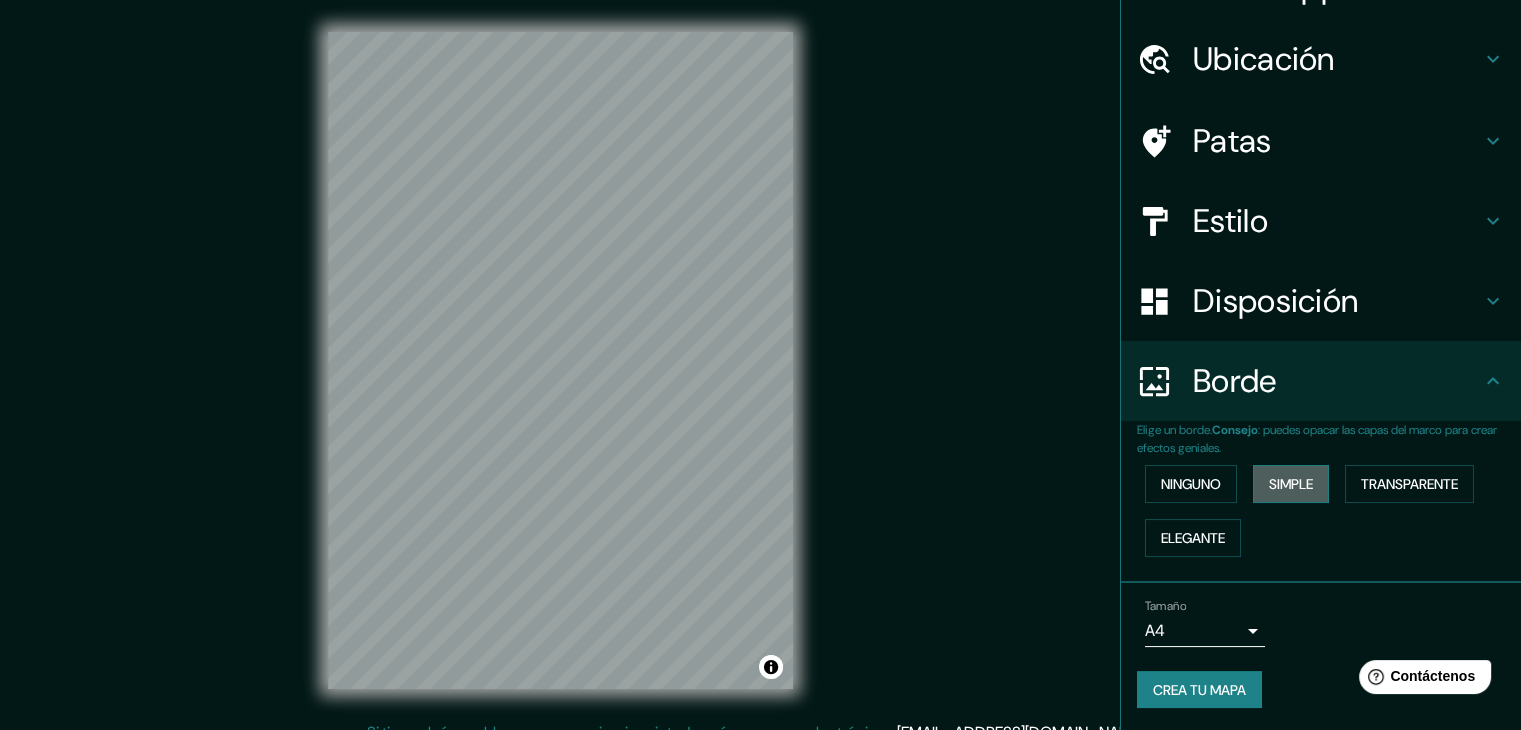click on "Simple" at bounding box center [1291, 484] 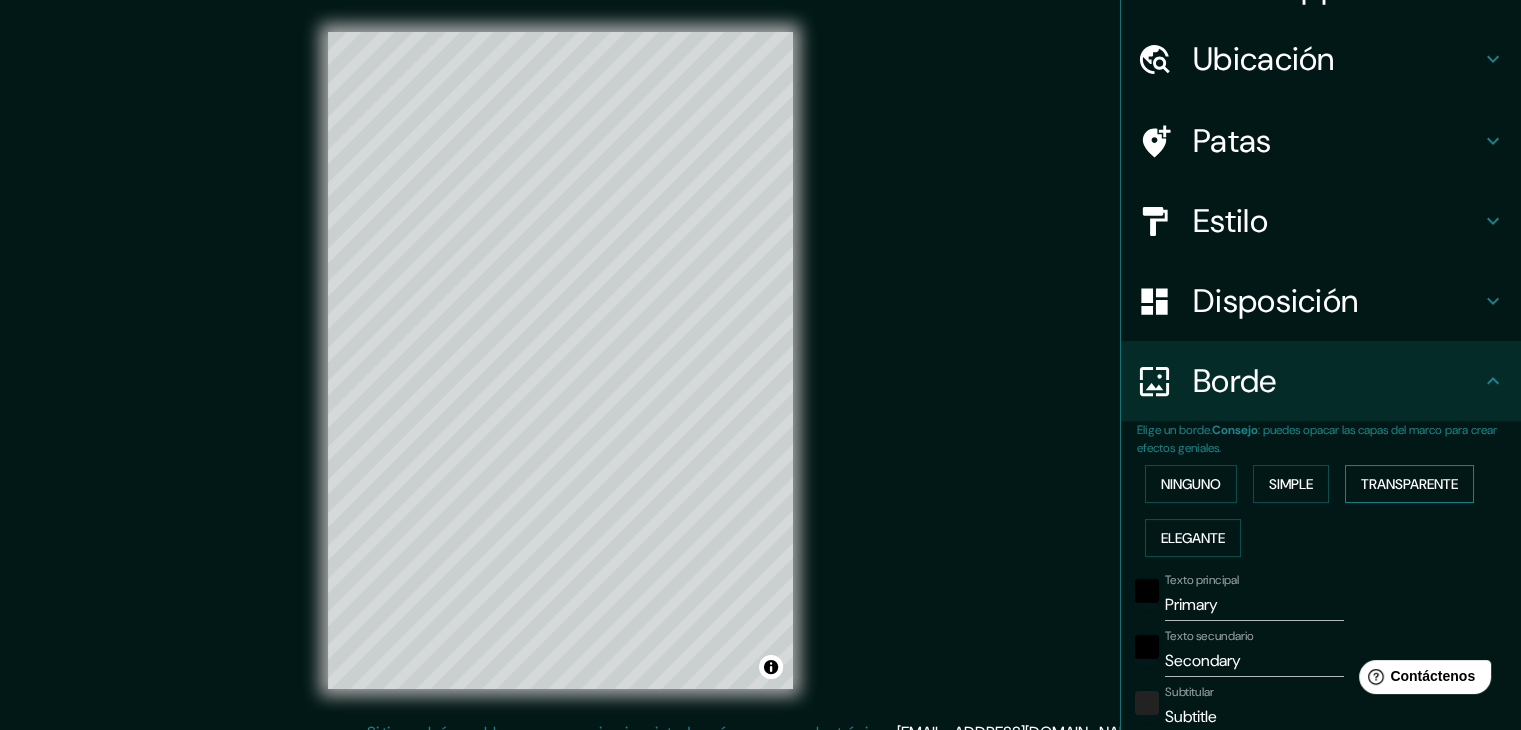 click on "Transparente" at bounding box center (1409, 484) 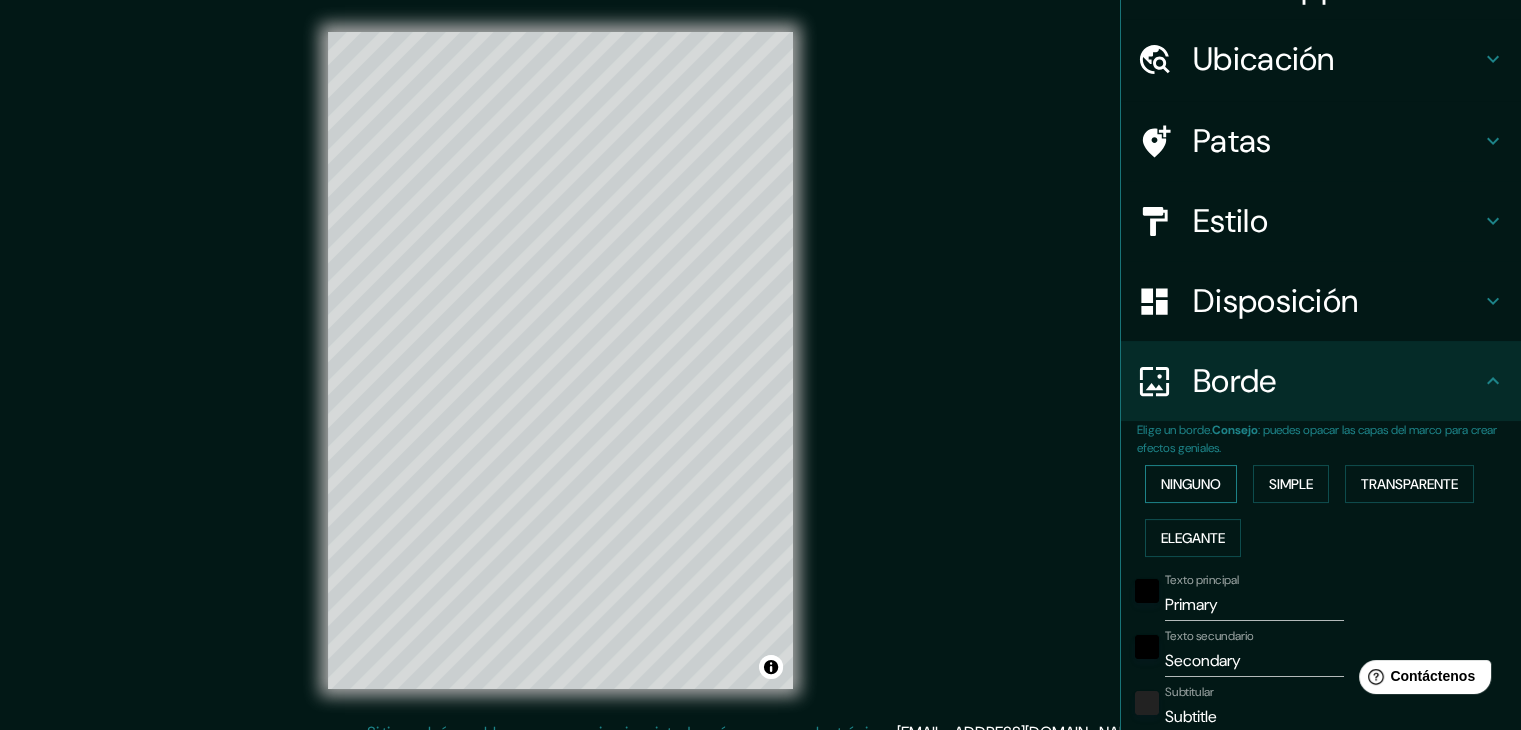 click on "Ninguno" at bounding box center (1191, 484) 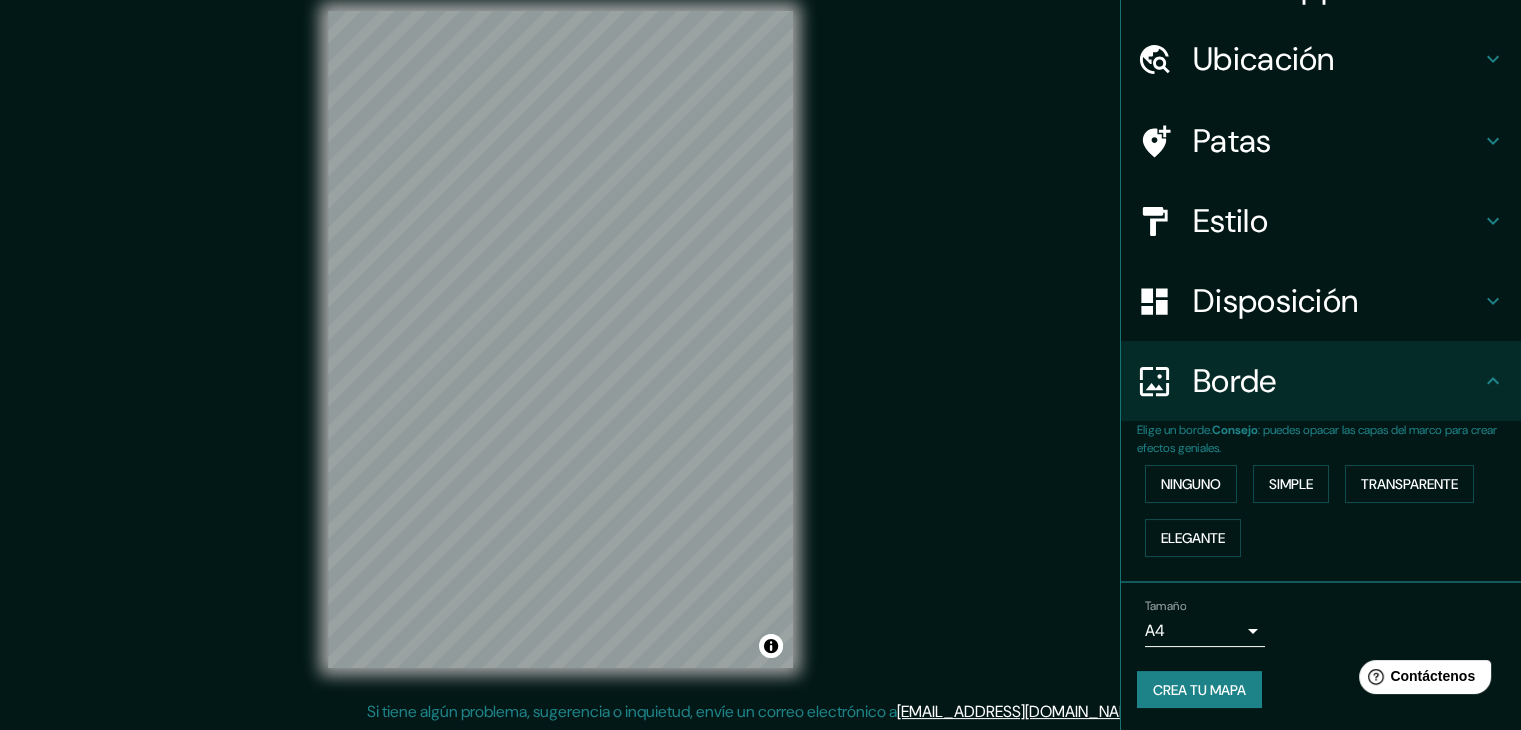 scroll, scrollTop: 23, scrollLeft: 0, axis: vertical 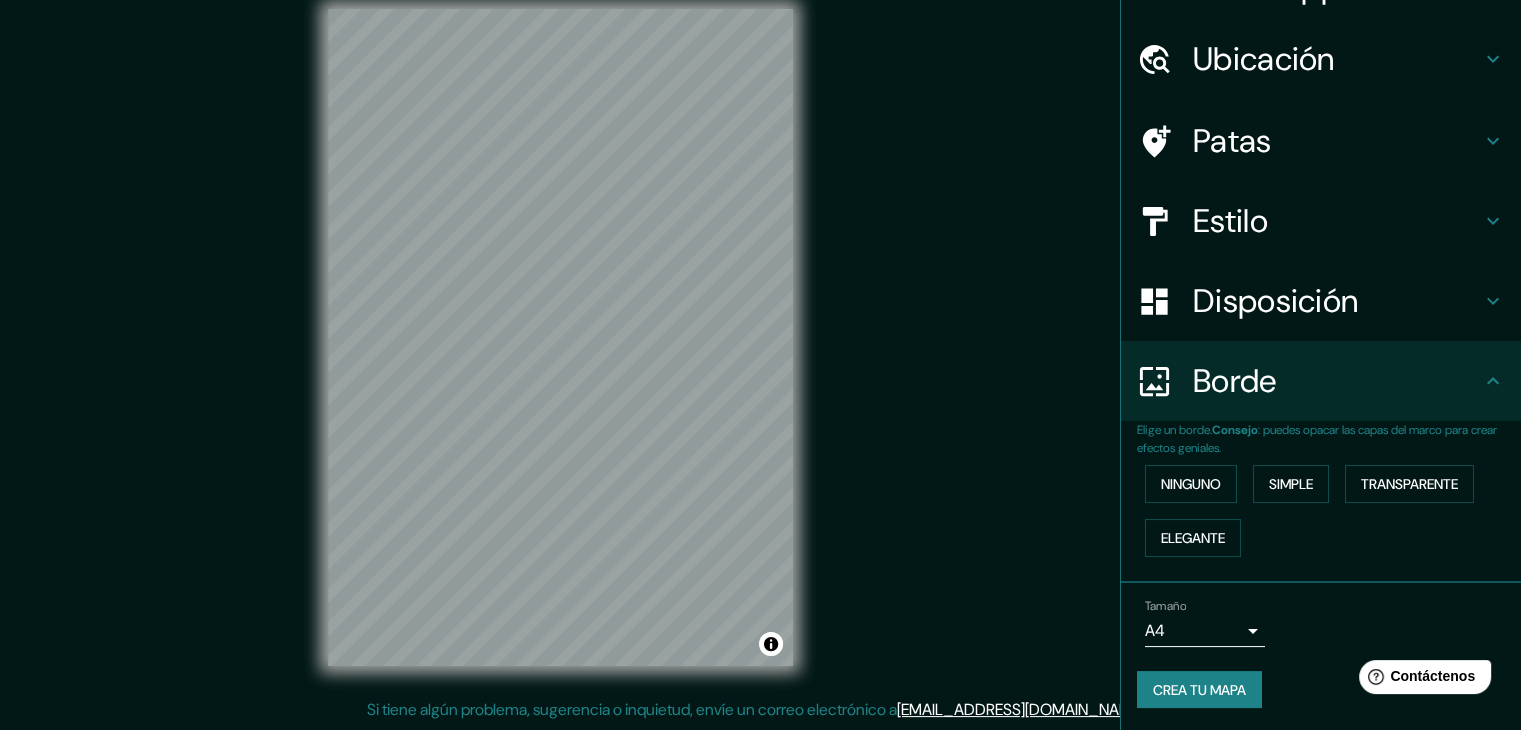 click on "Mappin Ubicación Tumbes, [GEOGRAPHIC_DATA], [GEOGRAPHIC_DATA] Patas Estilo Disposición Borde Elige un borde.  Consejo  : puedes opacar las capas del marco para crear efectos geniales. Ninguno Simple Transparente Elegante Tamaño A4 single Crea tu mapa © Mapbox   © OpenStreetMap   Improve this map Si tiene algún problema, sugerencia o inquietud, envíe un correo electrónico a  [EMAIL_ADDRESS][DOMAIN_NAME]  .   . . Texto original Valora esta traducción Tu opinión servirá para ayudar a mejorar el Traductor de Google" at bounding box center [760, 342] 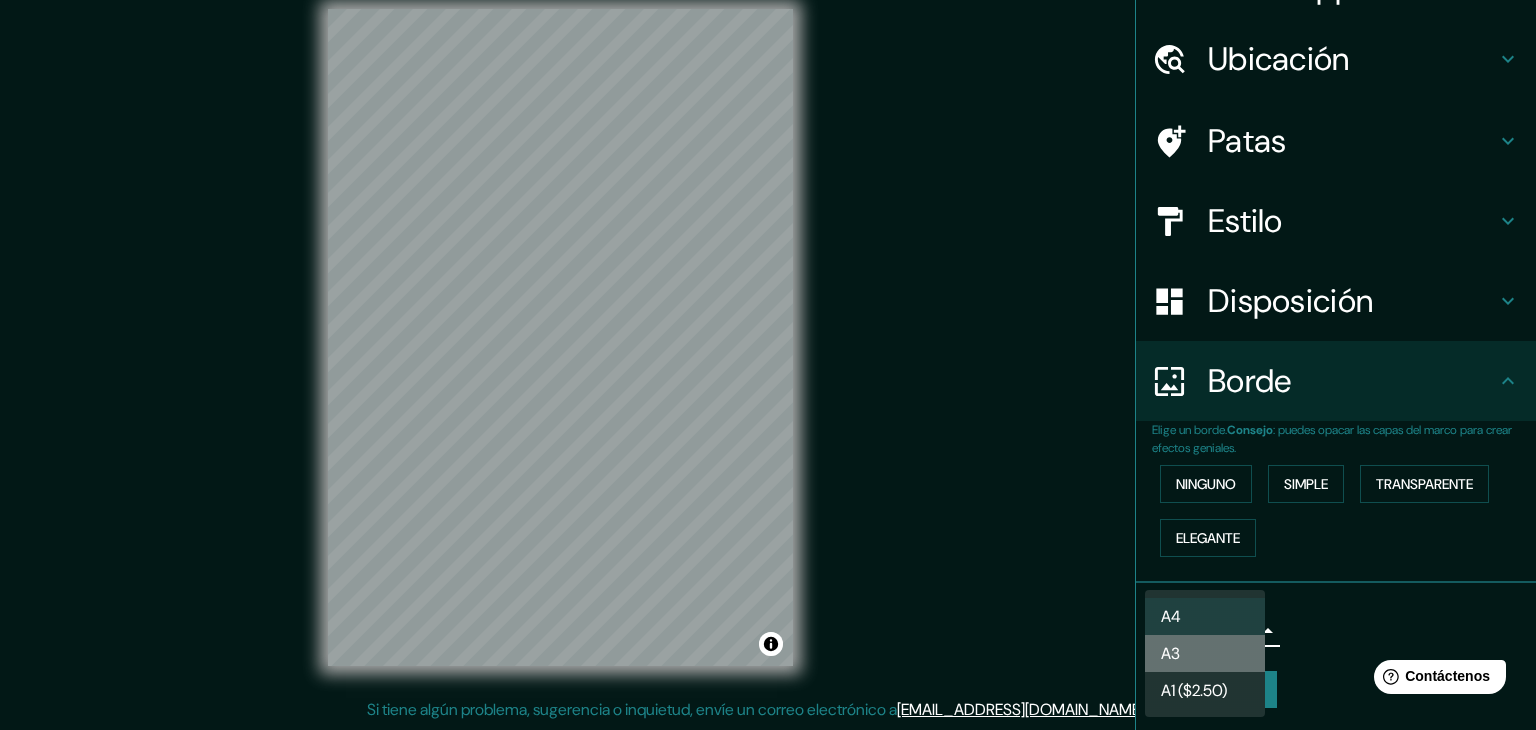 click on "A3" at bounding box center [1205, 653] 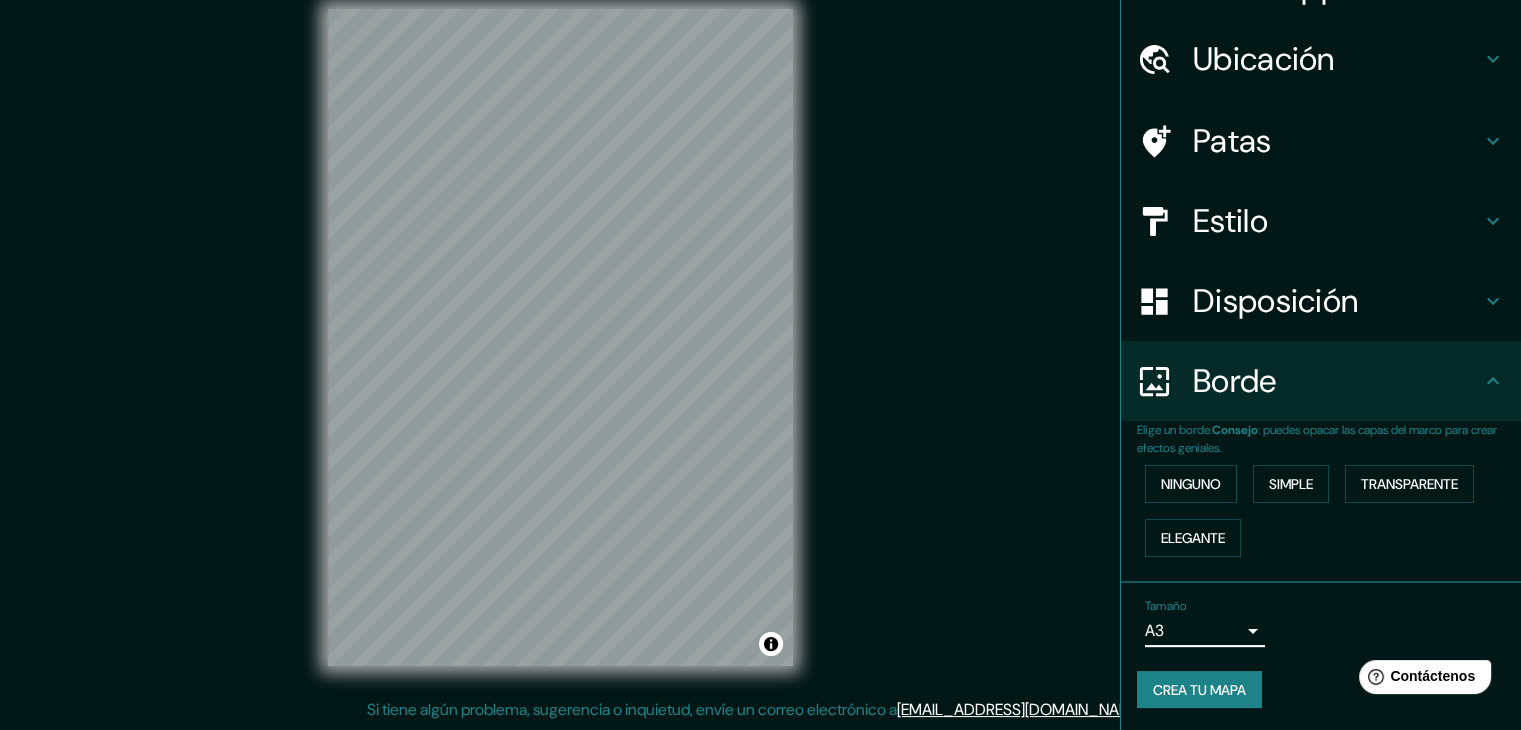 click on "Mappin Ubicación Tumbes, [GEOGRAPHIC_DATA], [GEOGRAPHIC_DATA] Patas Estilo Disposición Borde Elige un borde.  Consejo  : puedes opacar las capas del marco para crear efectos geniales. Ninguno Simple Transparente Elegante Tamaño A3 a4 Crea tu mapa © Mapbox   © OpenStreetMap   Improve this map Si tiene algún problema, sugerencia o inquietud, envíe un correo electrónico a  [EMAIL_ADDRESS][DOMAIN_NAME]  .   . . Texto original Valora esta traducción Tu opinión servirá para ayudar a mejorar el Traductor de Google" at bounding box center (760, 342) 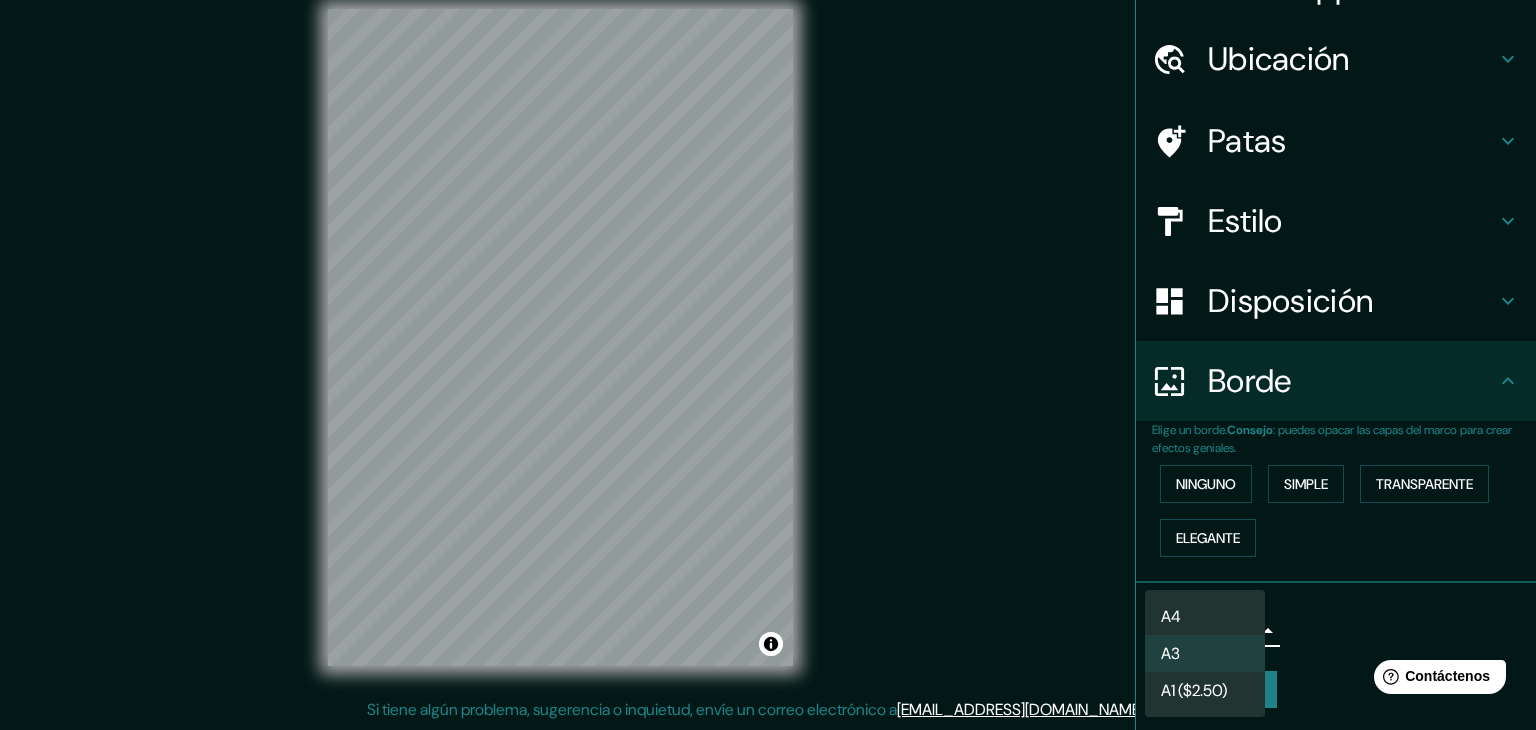 click on "A4" at bounding box center (1205, 616) 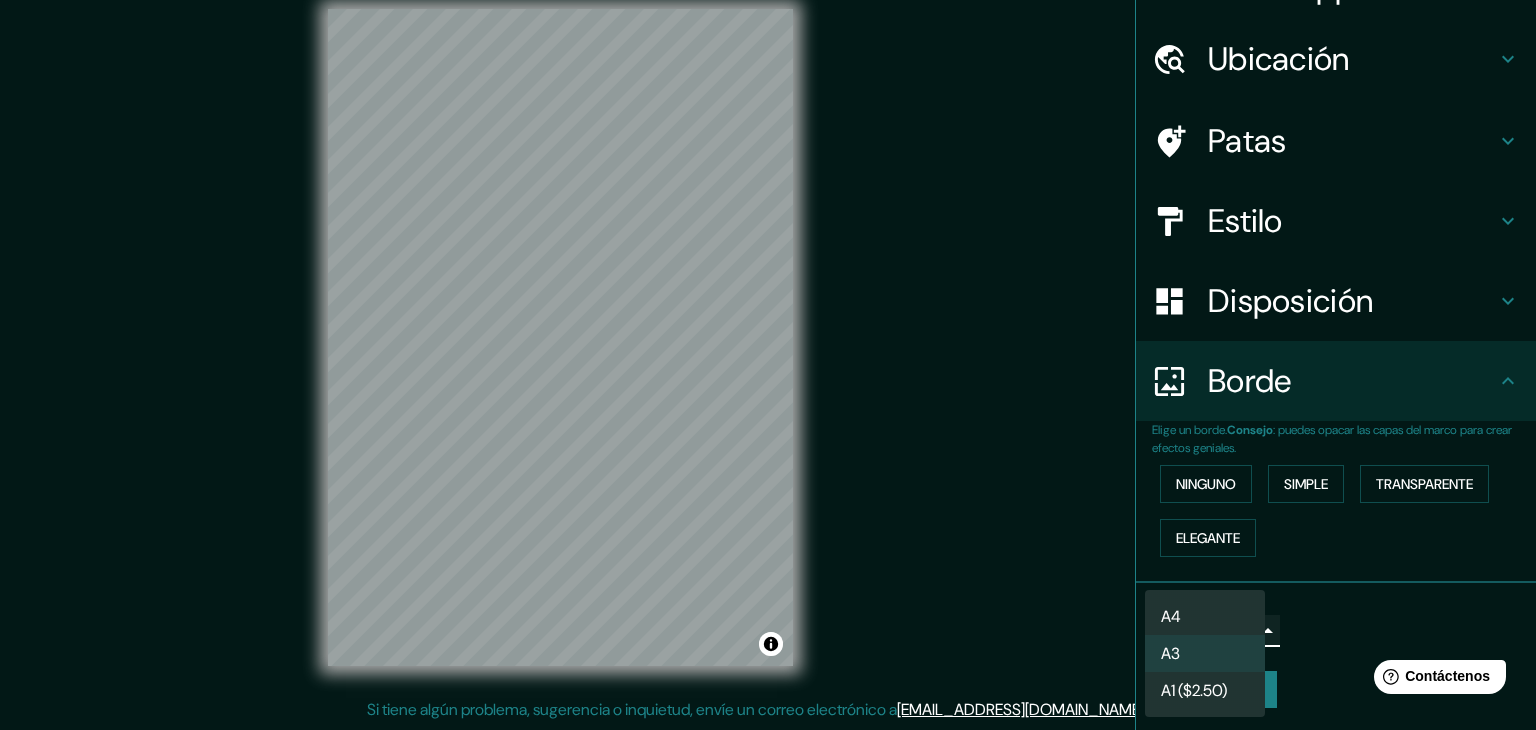 type on "single" 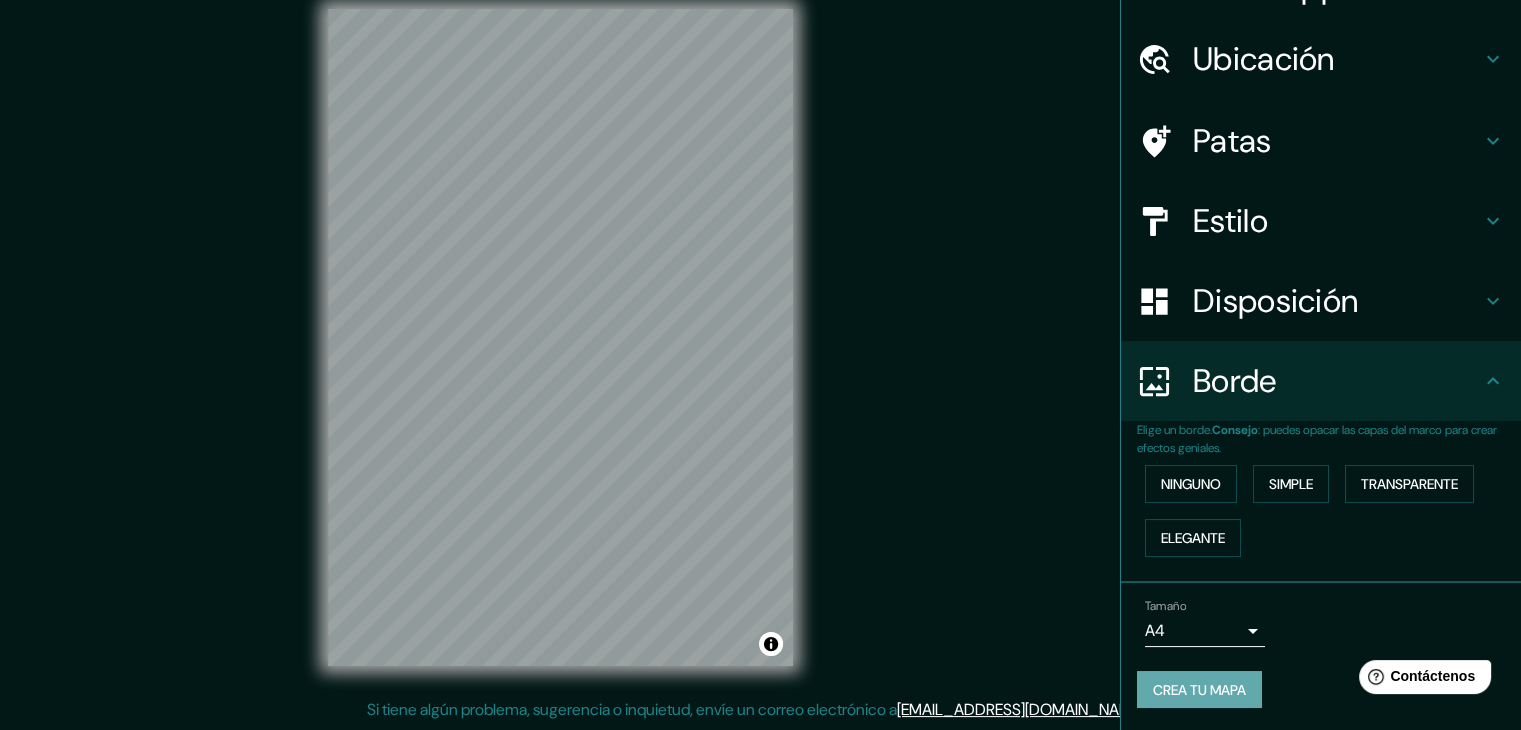 click on "Crea tu mapa" at bounding box center [1199, 690] 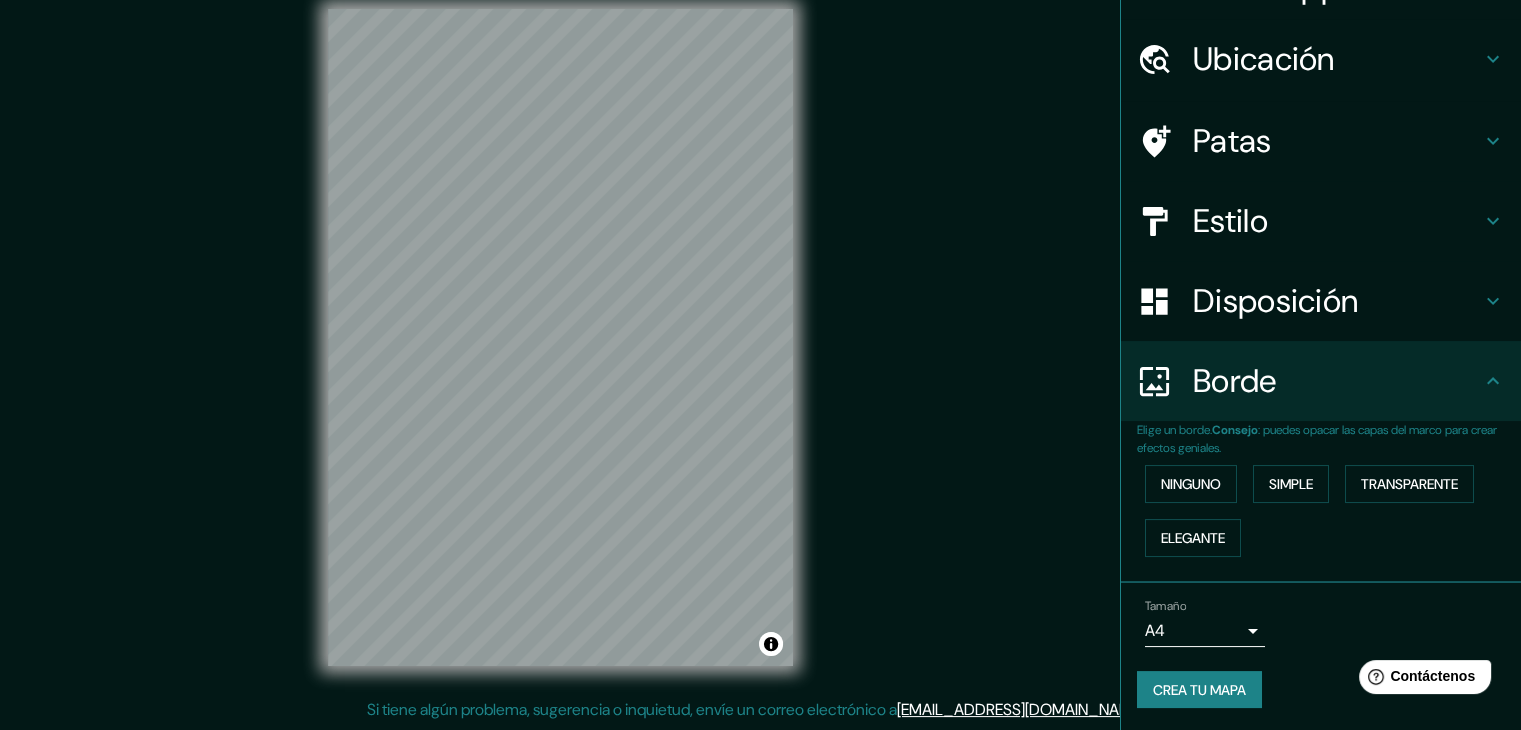 click on "Crea tu mapa" at bounding box center [1199, 690] 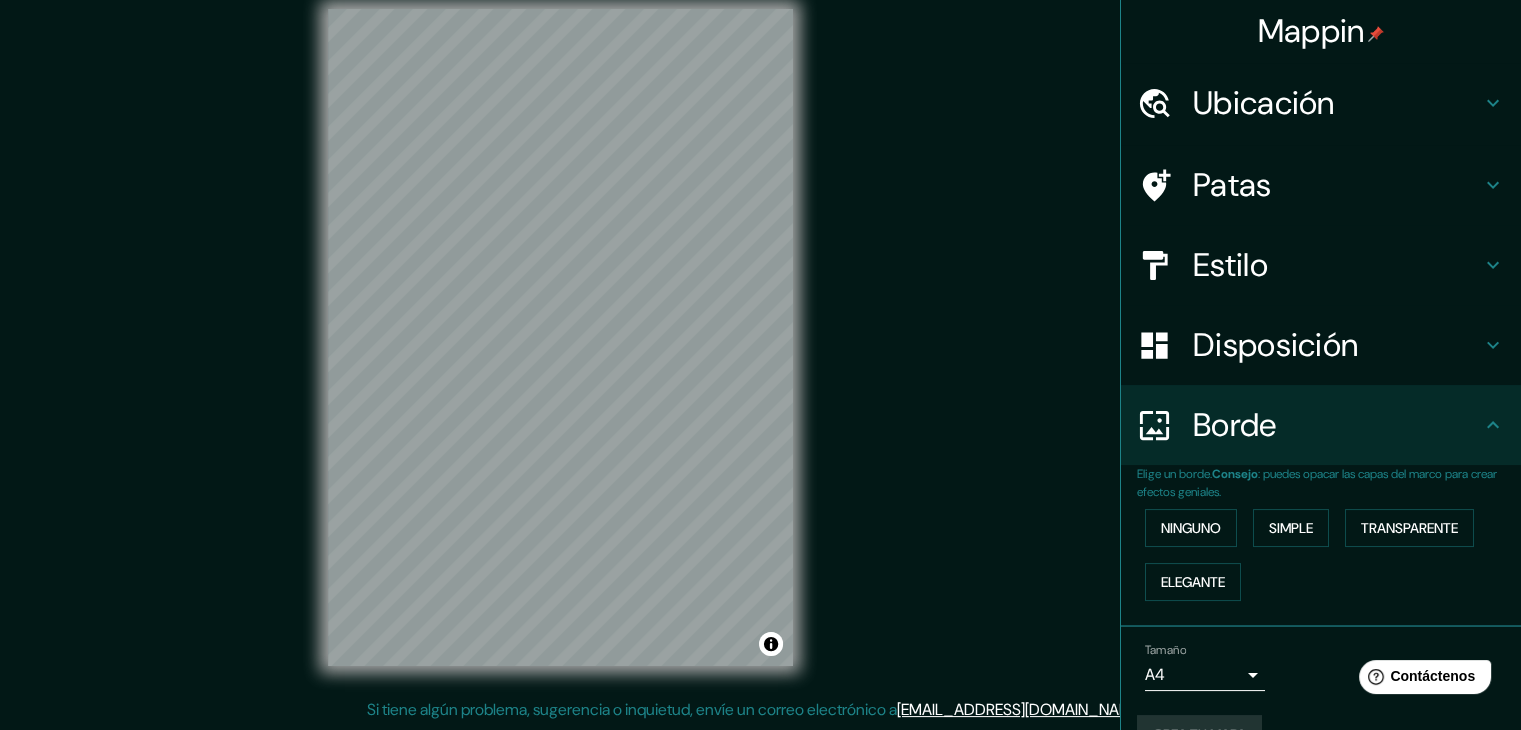 scroll, scrollTop: 0, scrollLeft: 0, axis: both 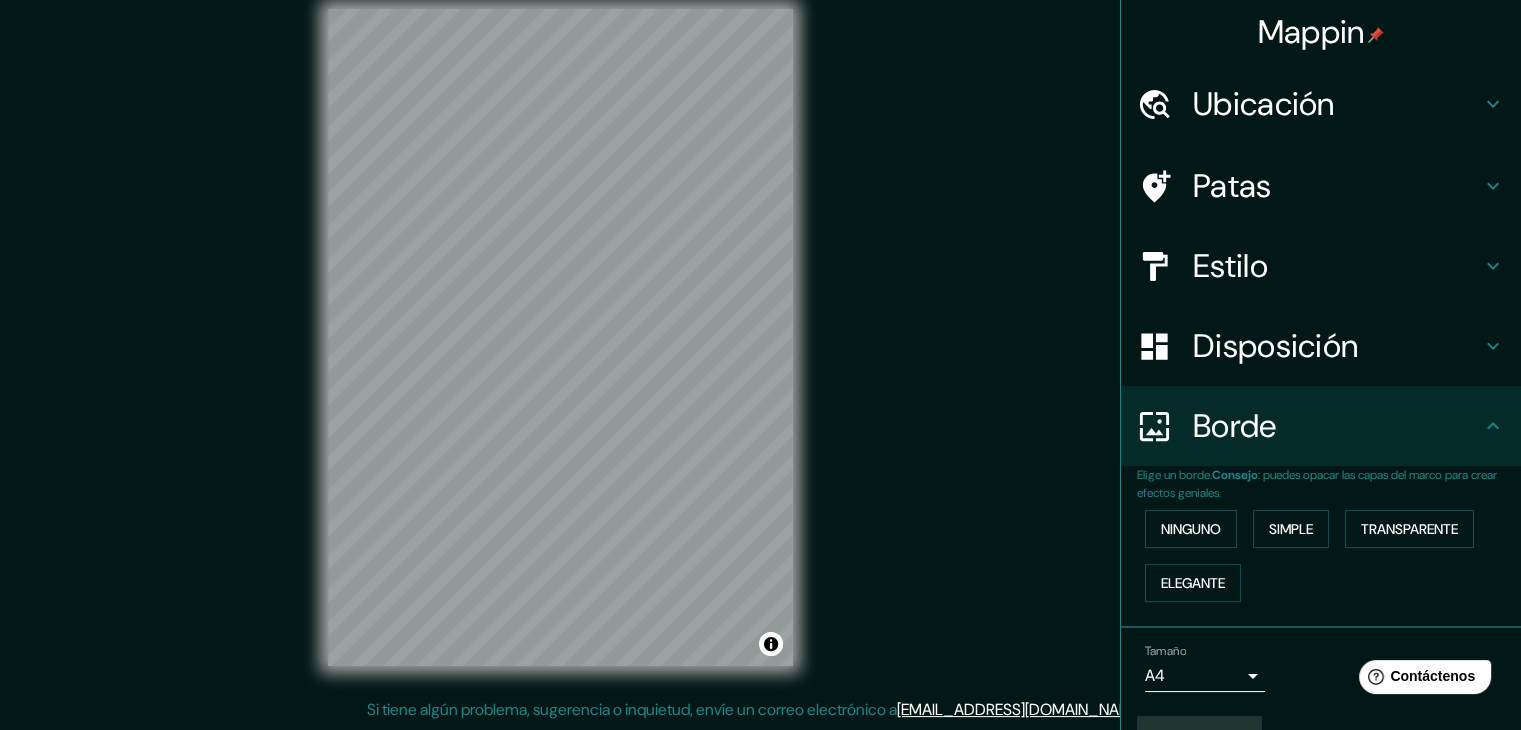 click on "Mappin Ubicación Tumbes, [GEOGRAPHIC_DATA], [GEOGRAPHIC_DATA] Patas Estilo Disposición Borde Elige un borde.  Consejo  : puedes opacar las capas del marco para crear efectos geniales. Ninguno Simple Transparente Elegante Tamaño A4 single Crea tu mapa © Mapbox   © OpenStreetMap   Improve this map Si tiene algún problema, sugerencia o inquietud, envíe un correo electrónico a  [EMAIL_ADDRESS][DOMAIN_NAME]  .   . ." at bounding box center (760, 353) 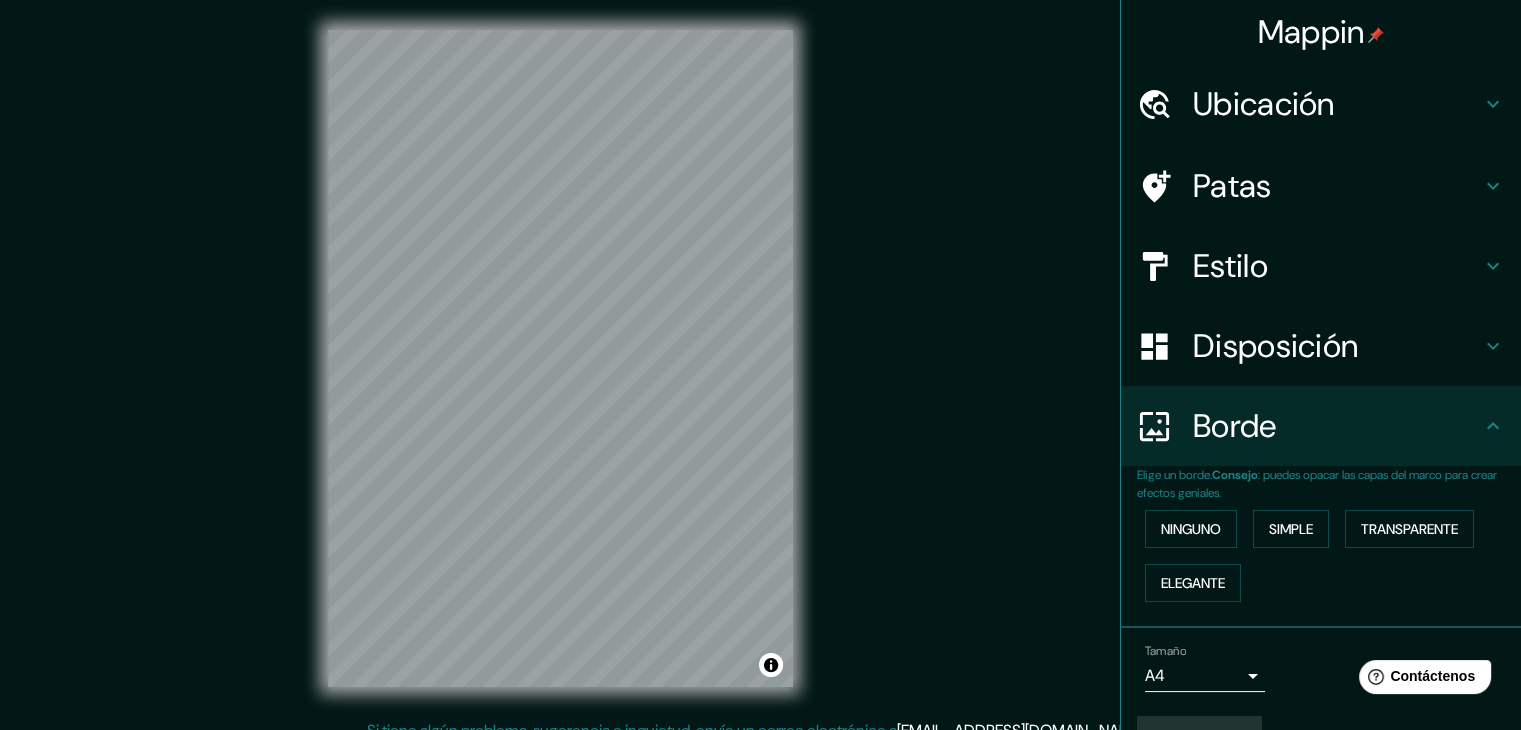 scroll, scrollTop: 0, scrollLeft: 0, axis: both 